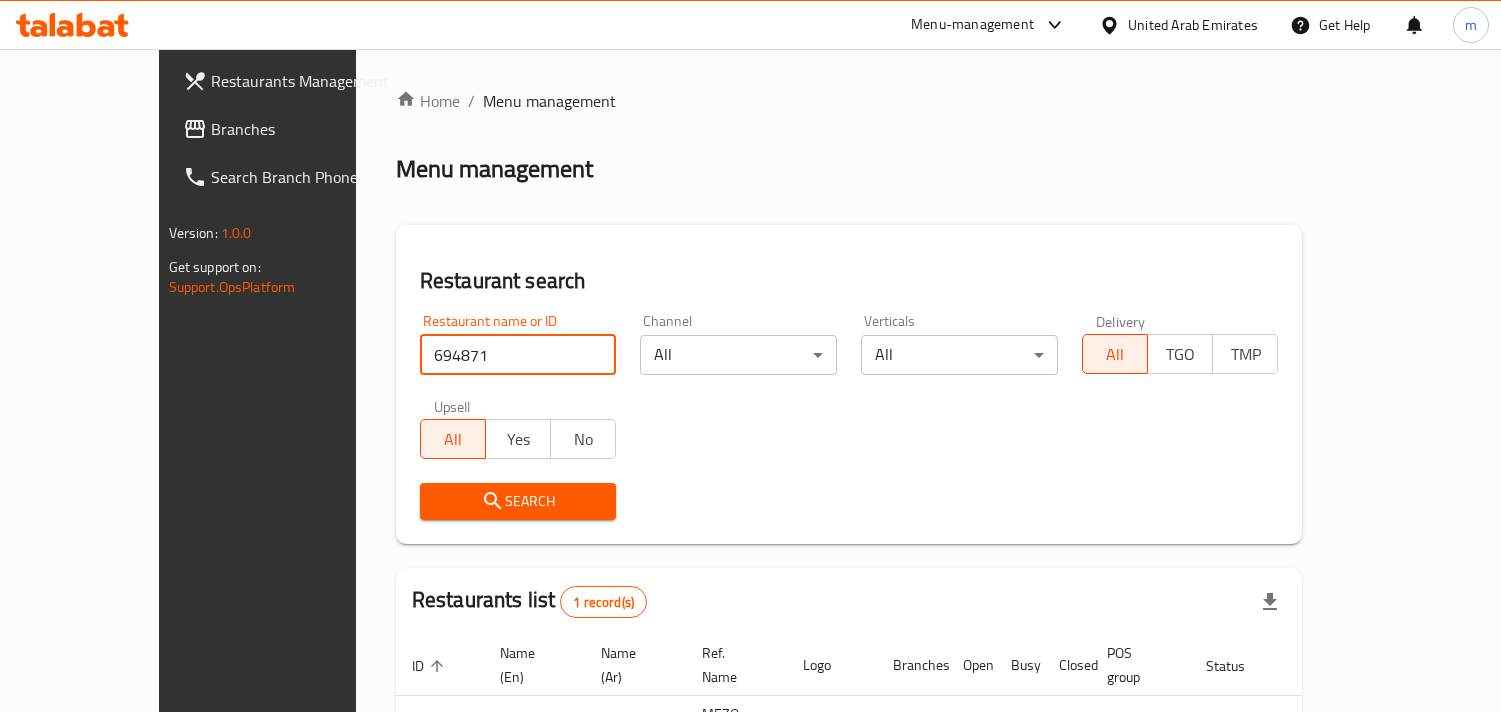 scroll, scrollTop: 141, scrollLeft: 0, axis: vertical 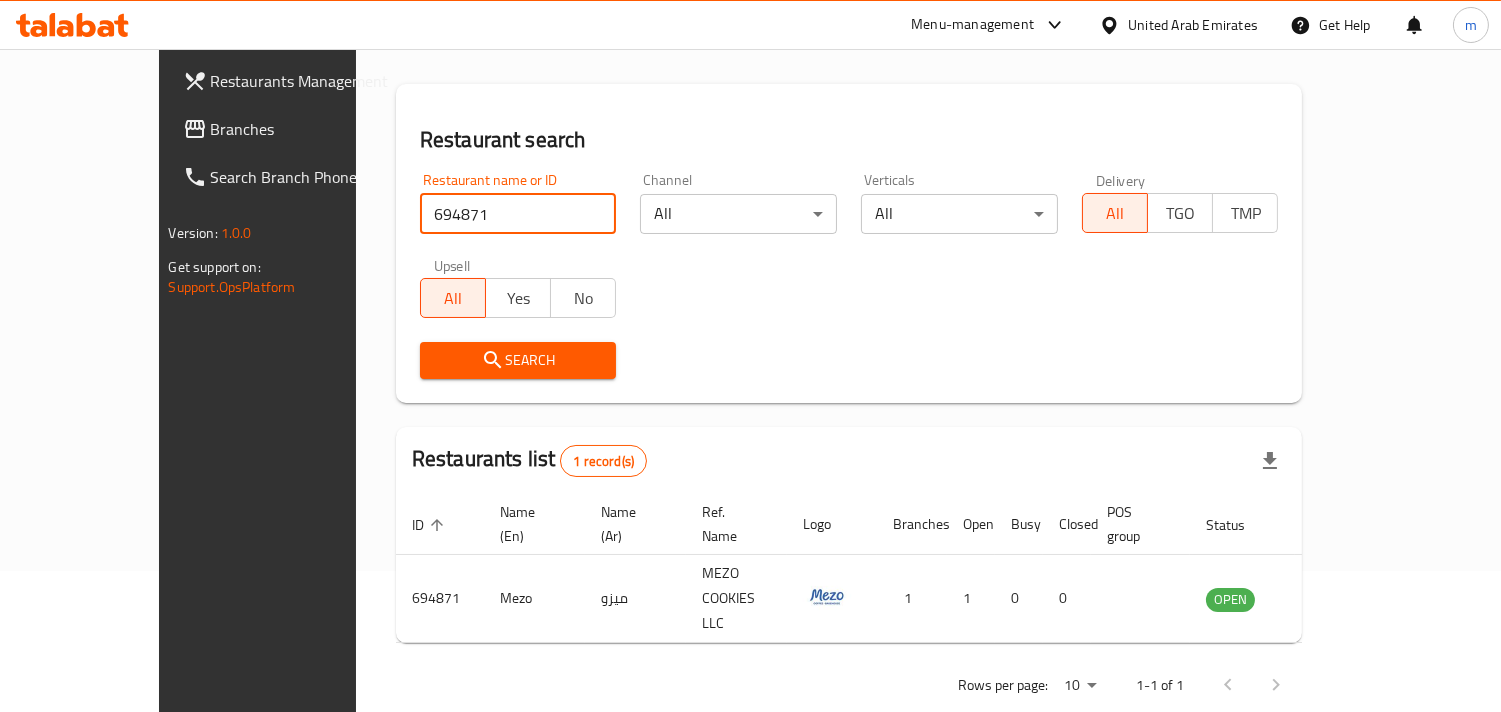 click on "United Arab Emirates" at bounding box center [1193, 25] 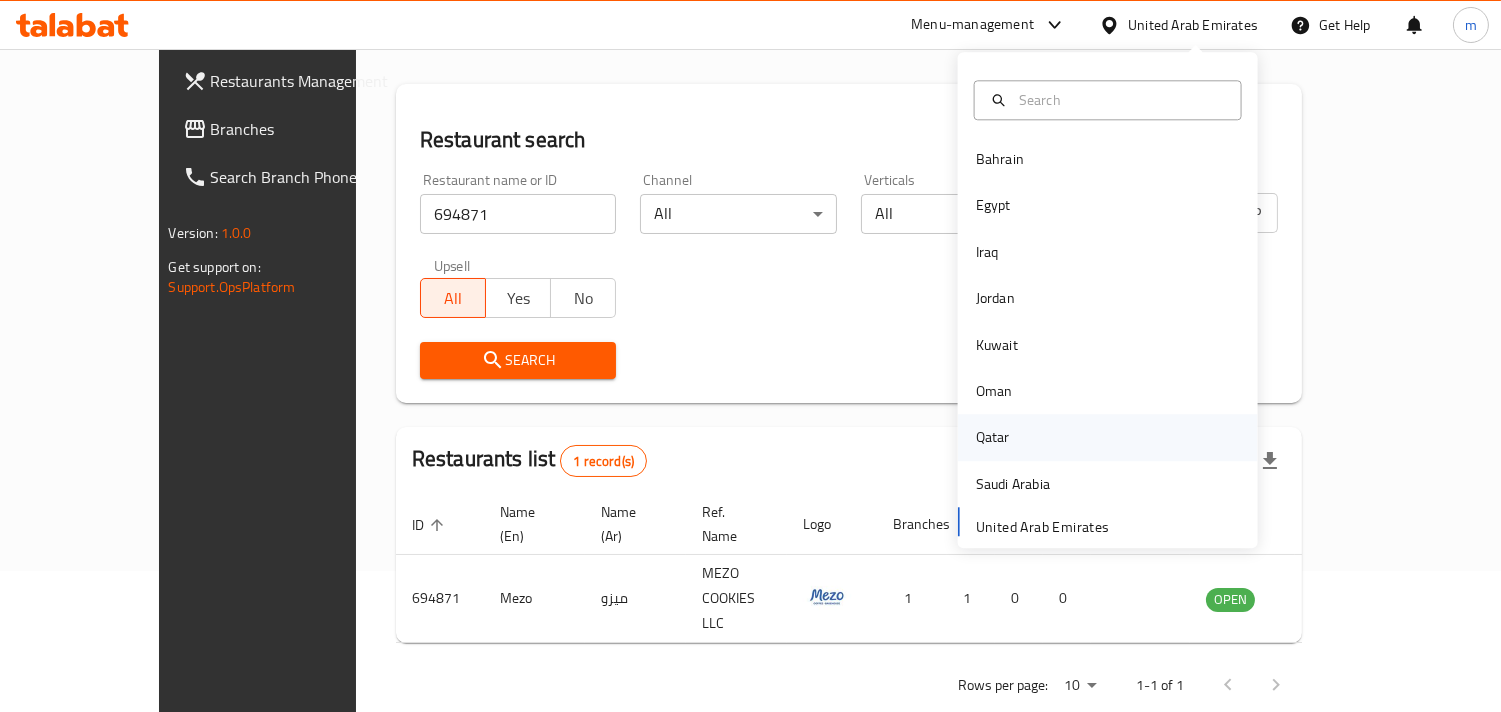 click on "Qatar" at bounding box center (993, 438) 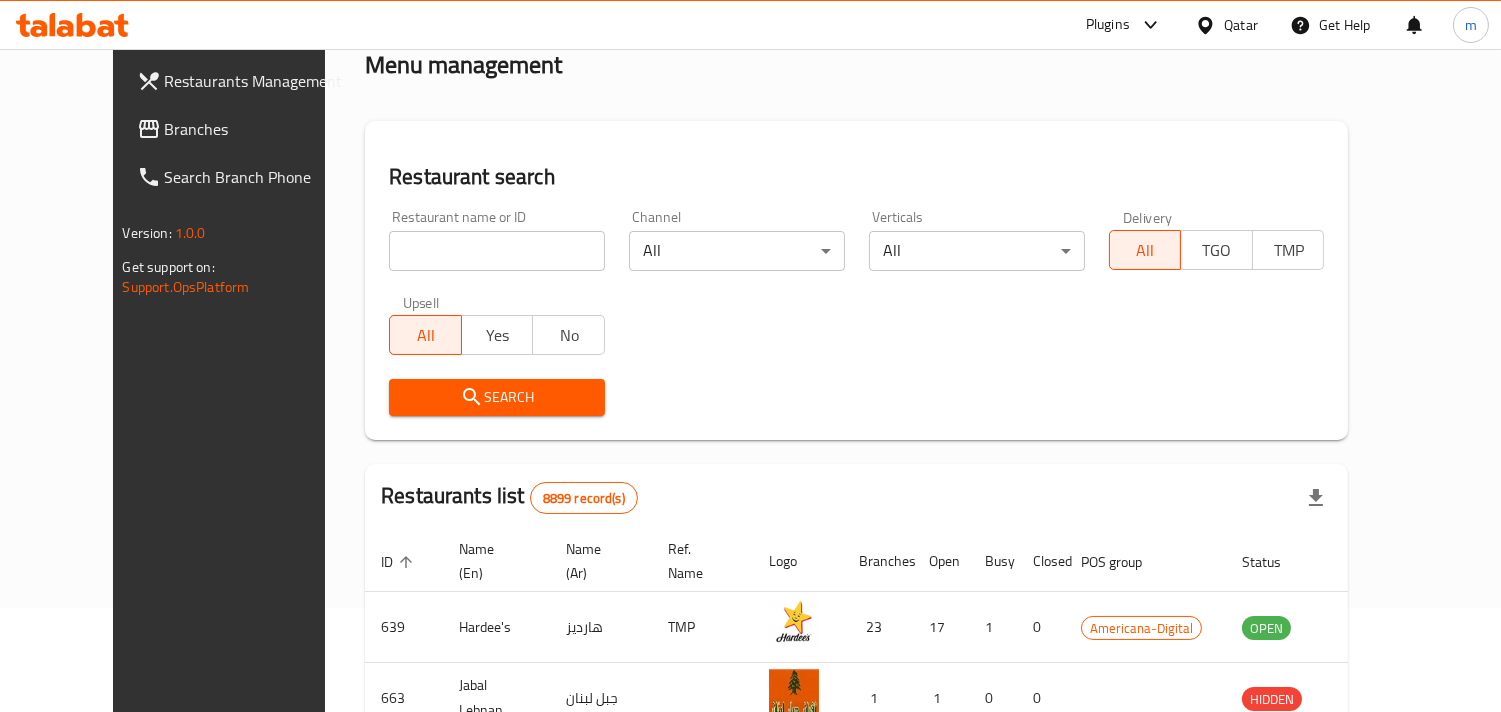 scroll, scrollTop: 141, scrollLeft: 0, axis: vertical 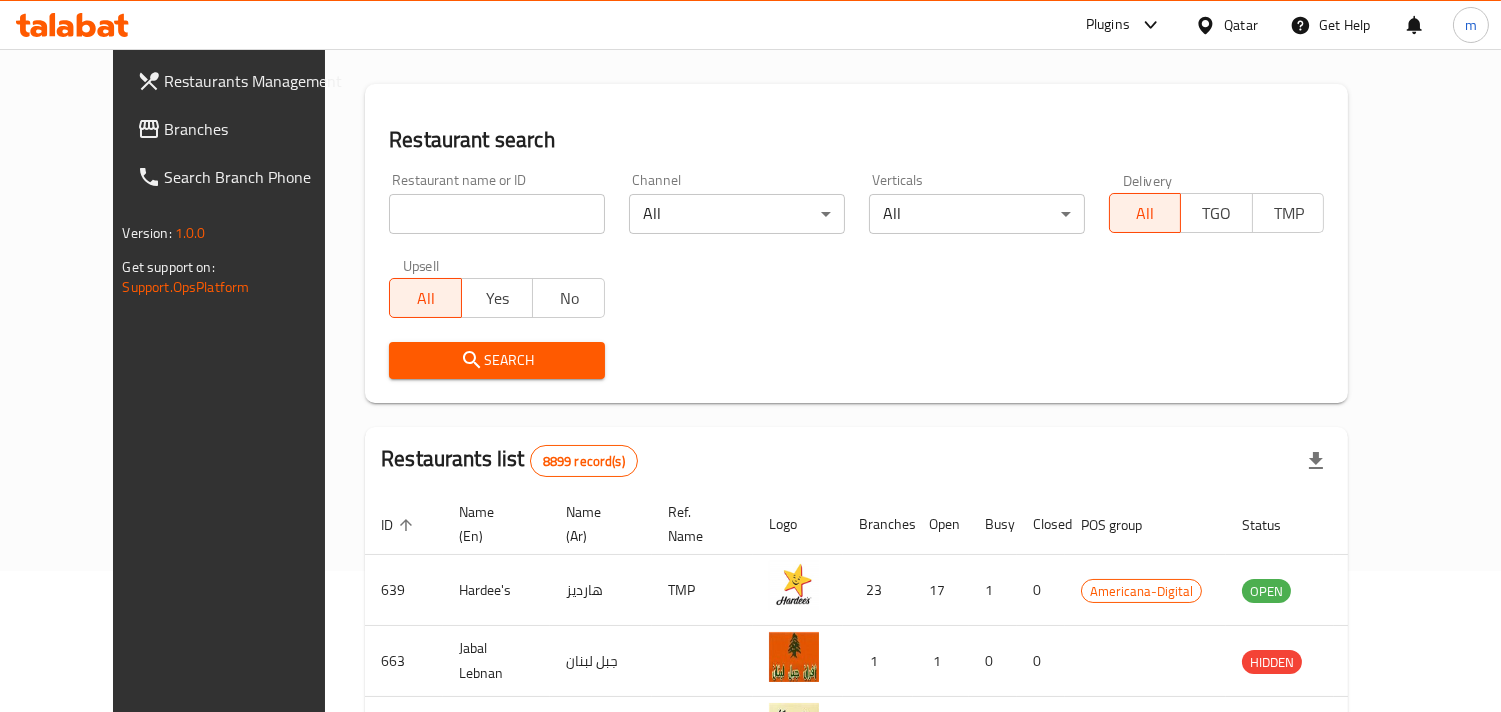 click on "Branches" at bounding box center (256, 129) 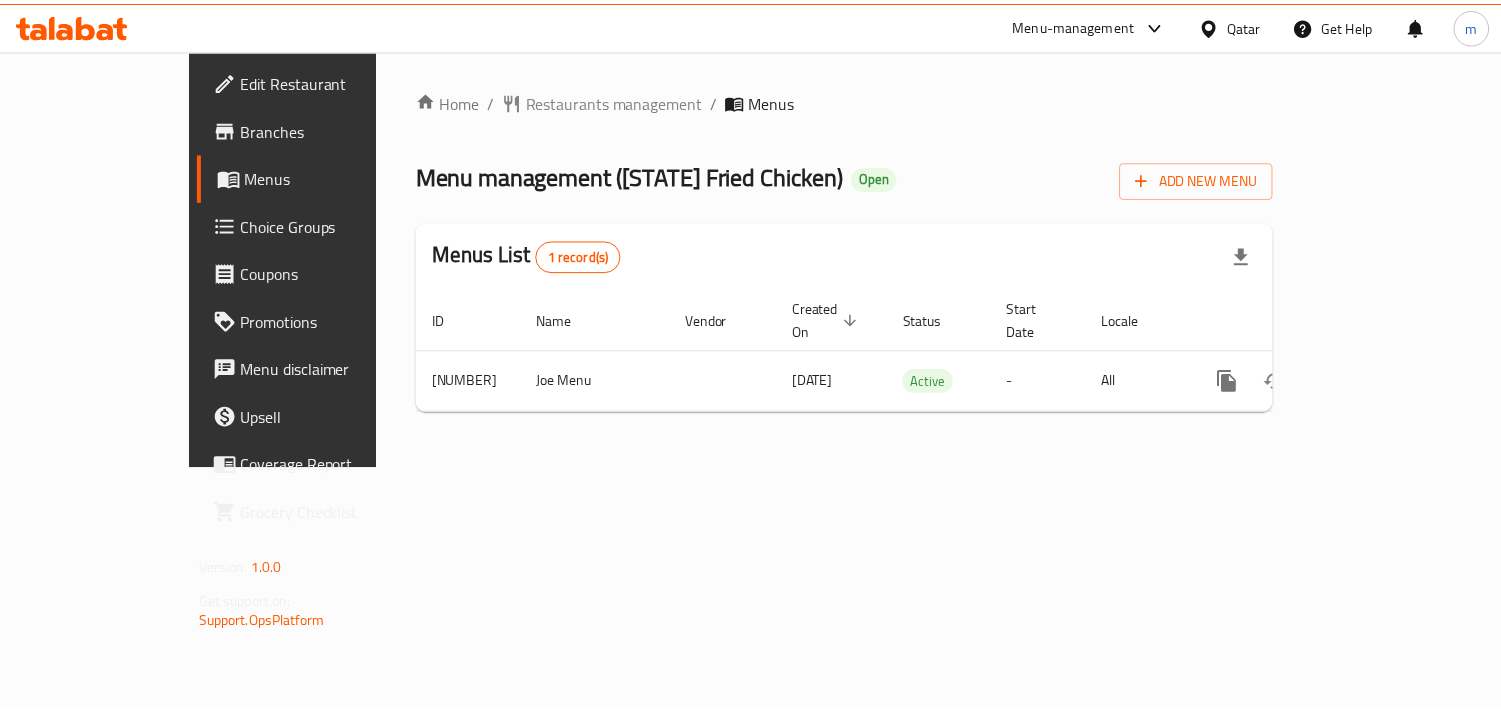 scroll, scrollTop: 0, scrollLeft: 0, axis: both 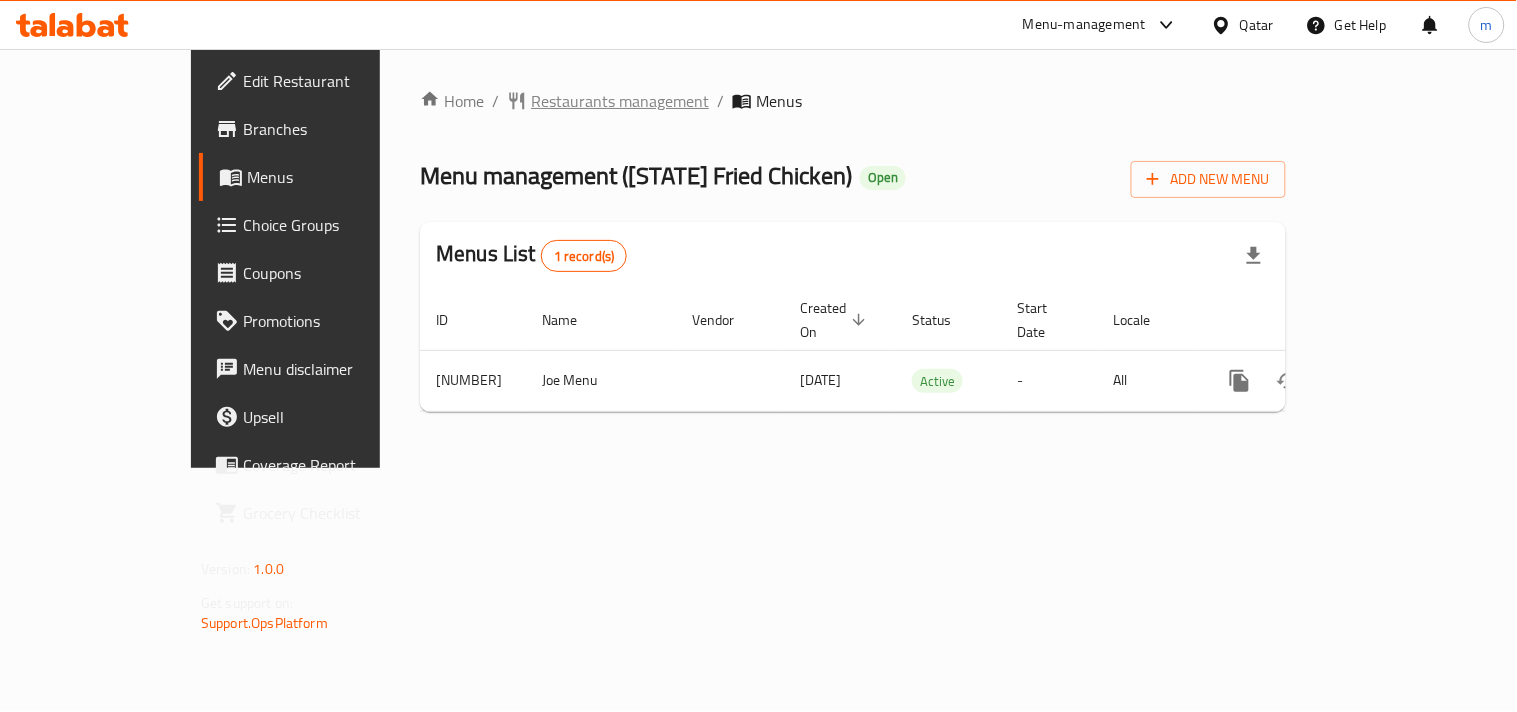 click on "Restaurants management" at bounding box center [620, 101] 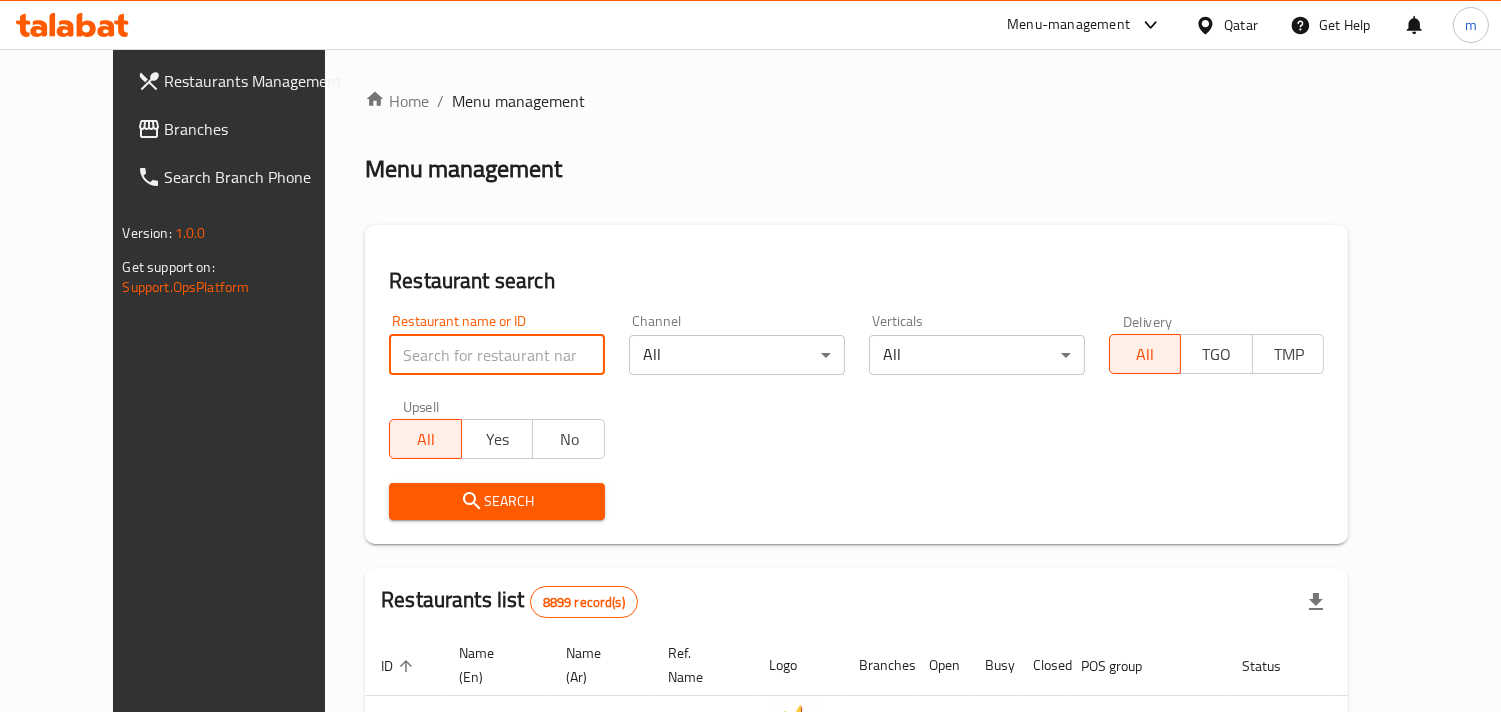 click at bounding box center [497, 355] 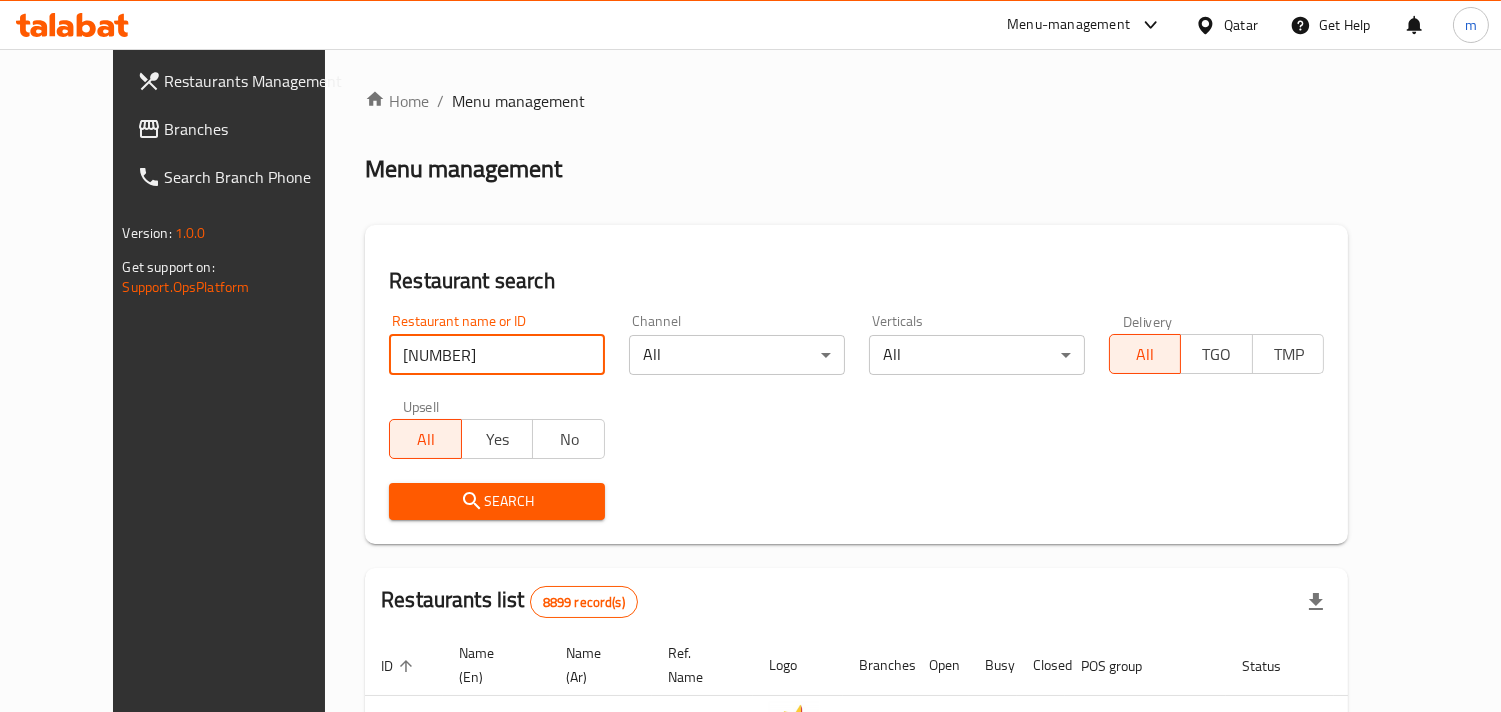 type on "[NUMBER]" 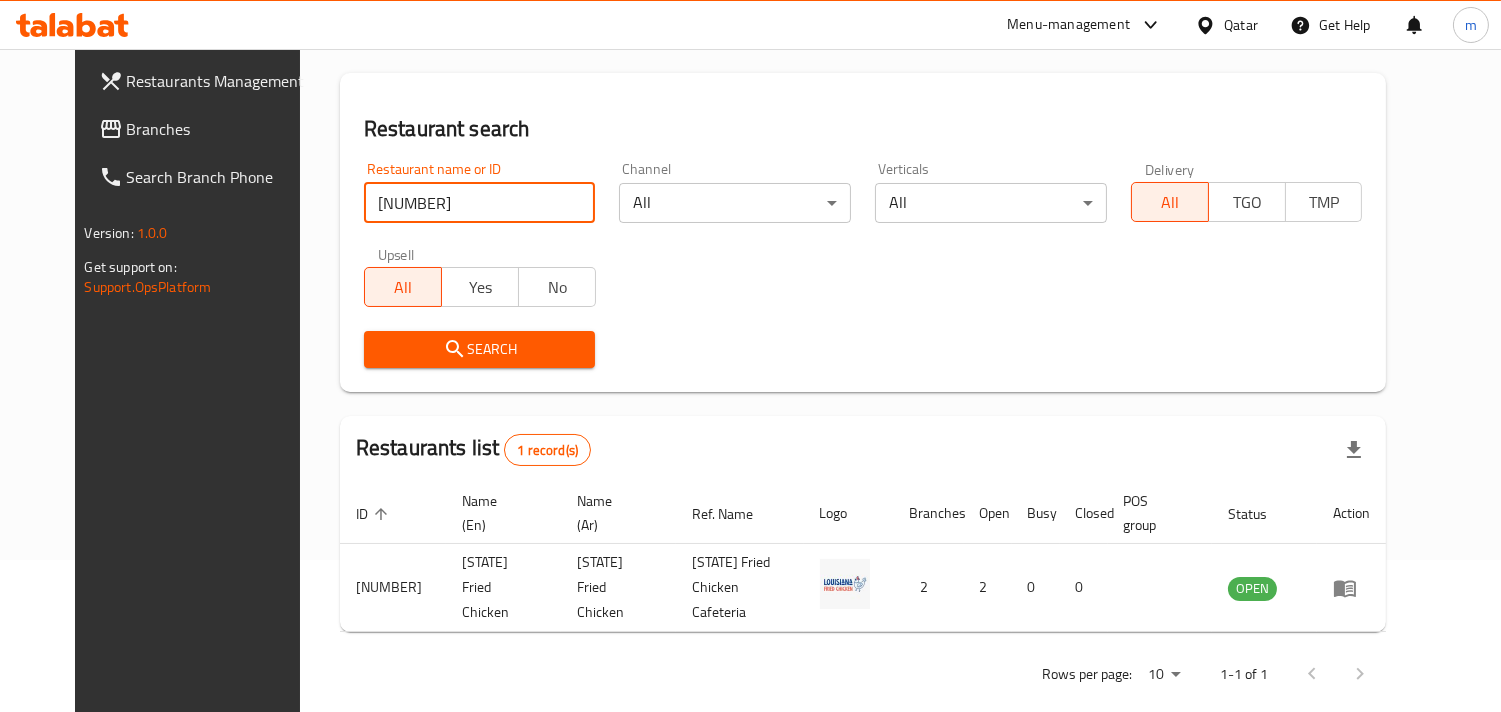 scroll, scrollTop: 163, scrollLeft: 0, axis: vertical 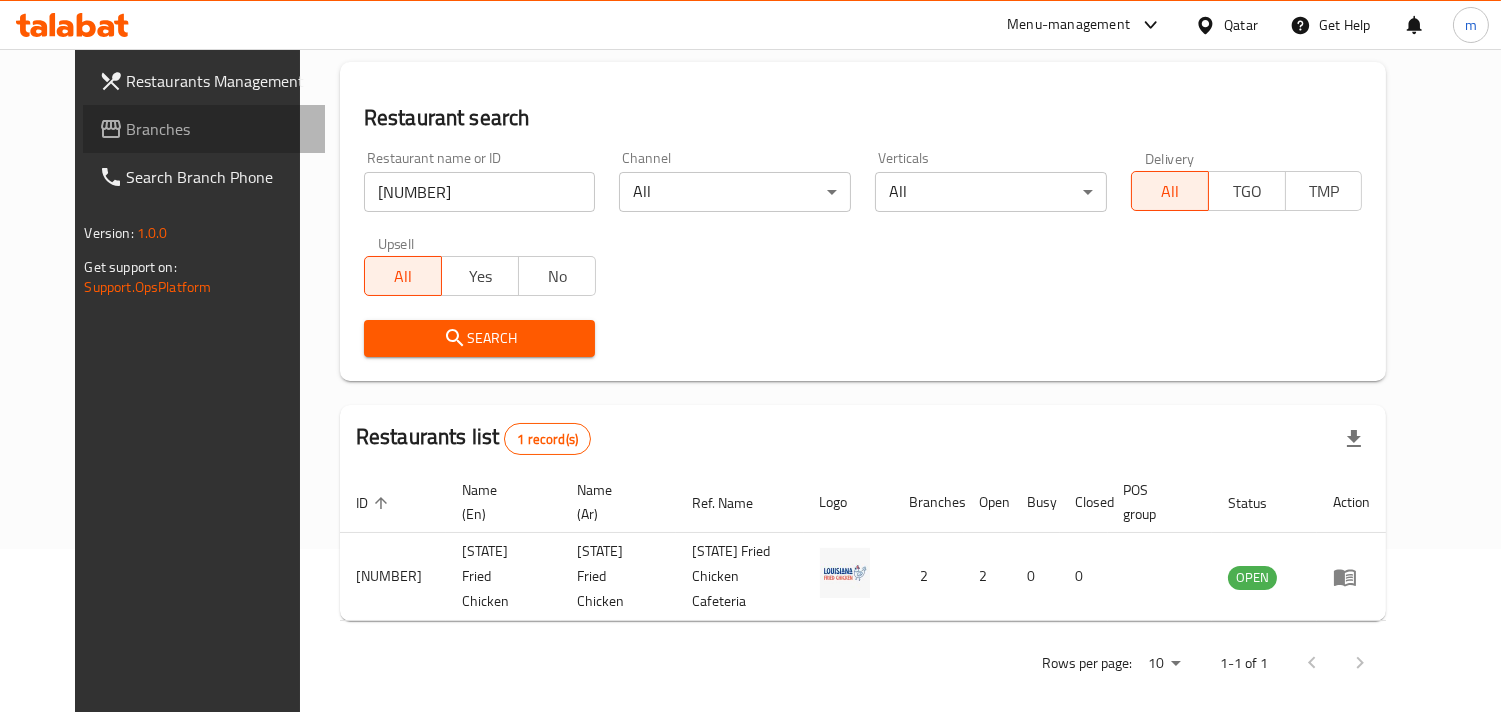click on "Branches" at bounding box center [218, 129] 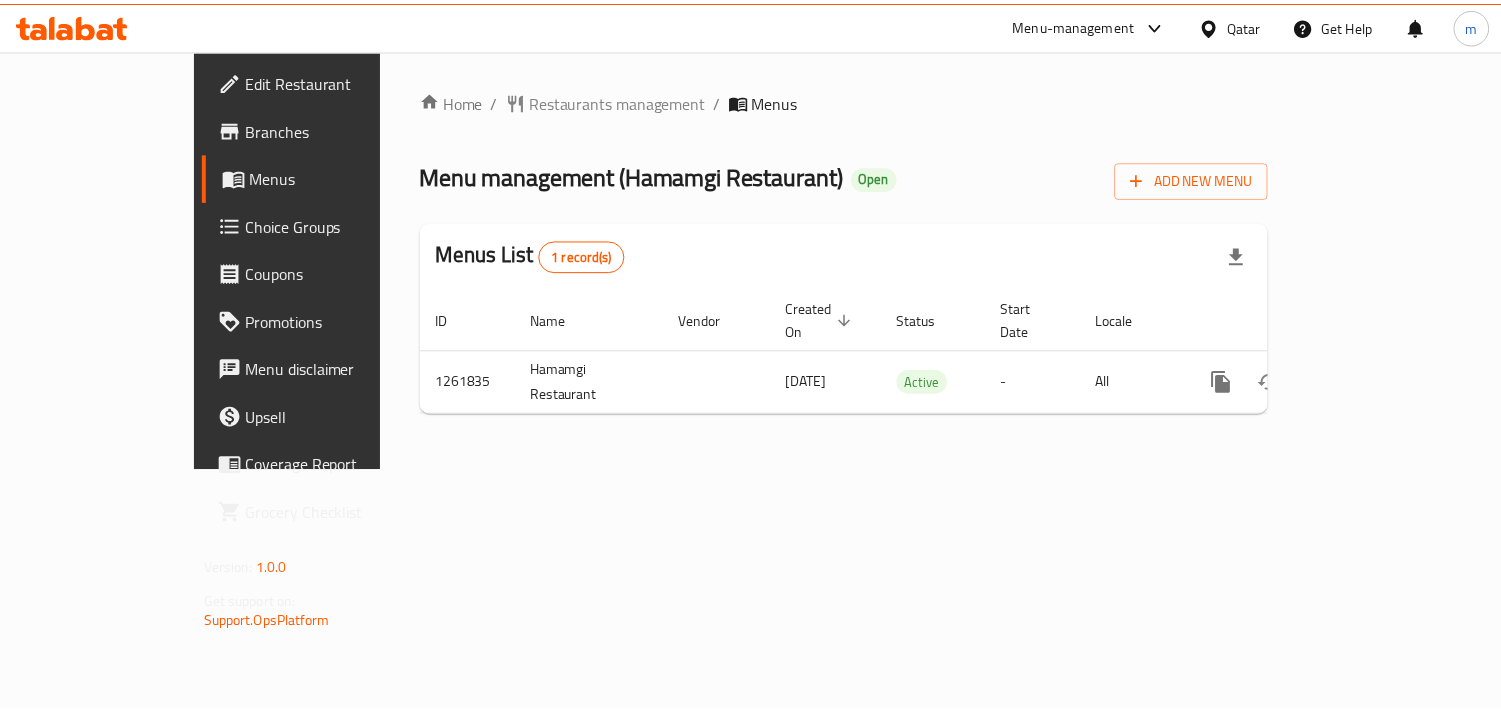 scroll, scrollTop: 0, scrollLeft: 0, axis: both 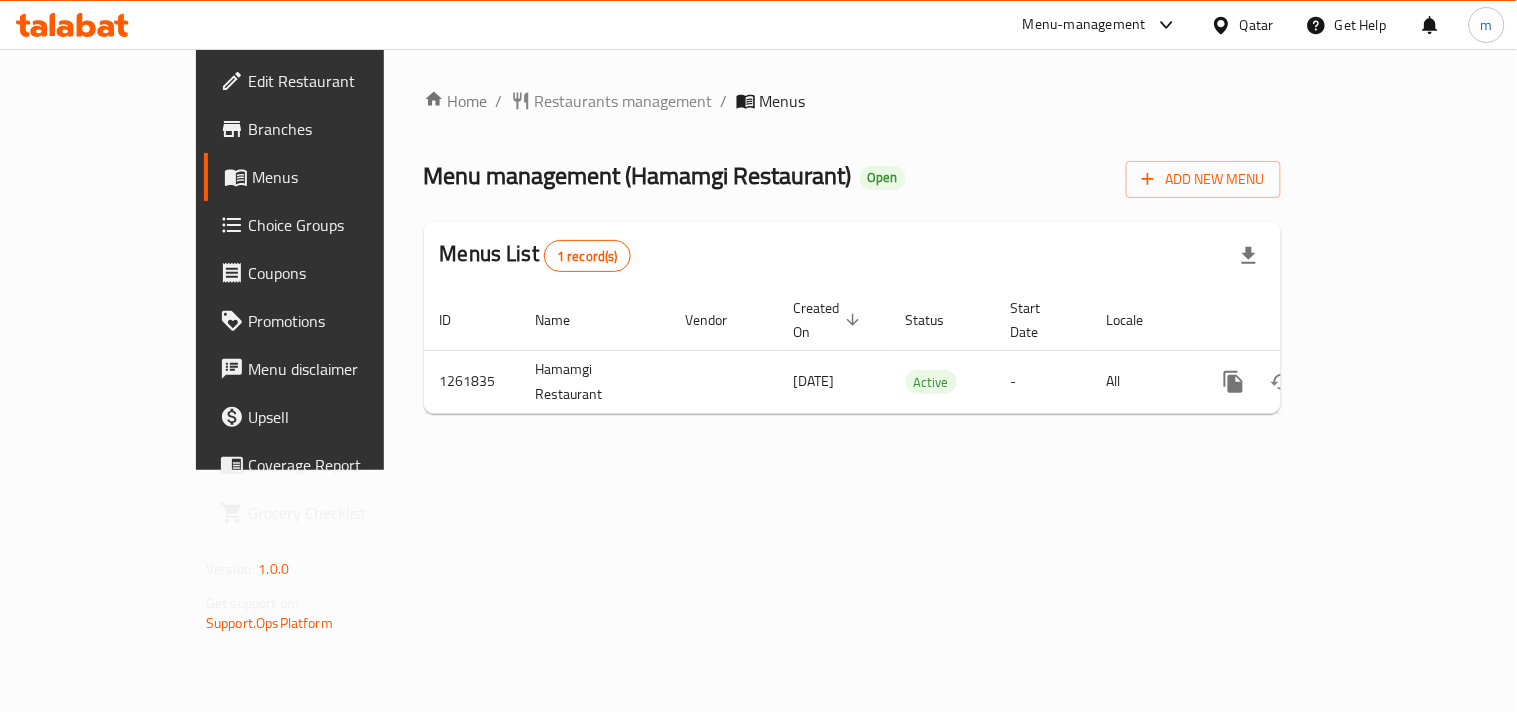 click on "Restaurants management" at bounding box center (624, 101) 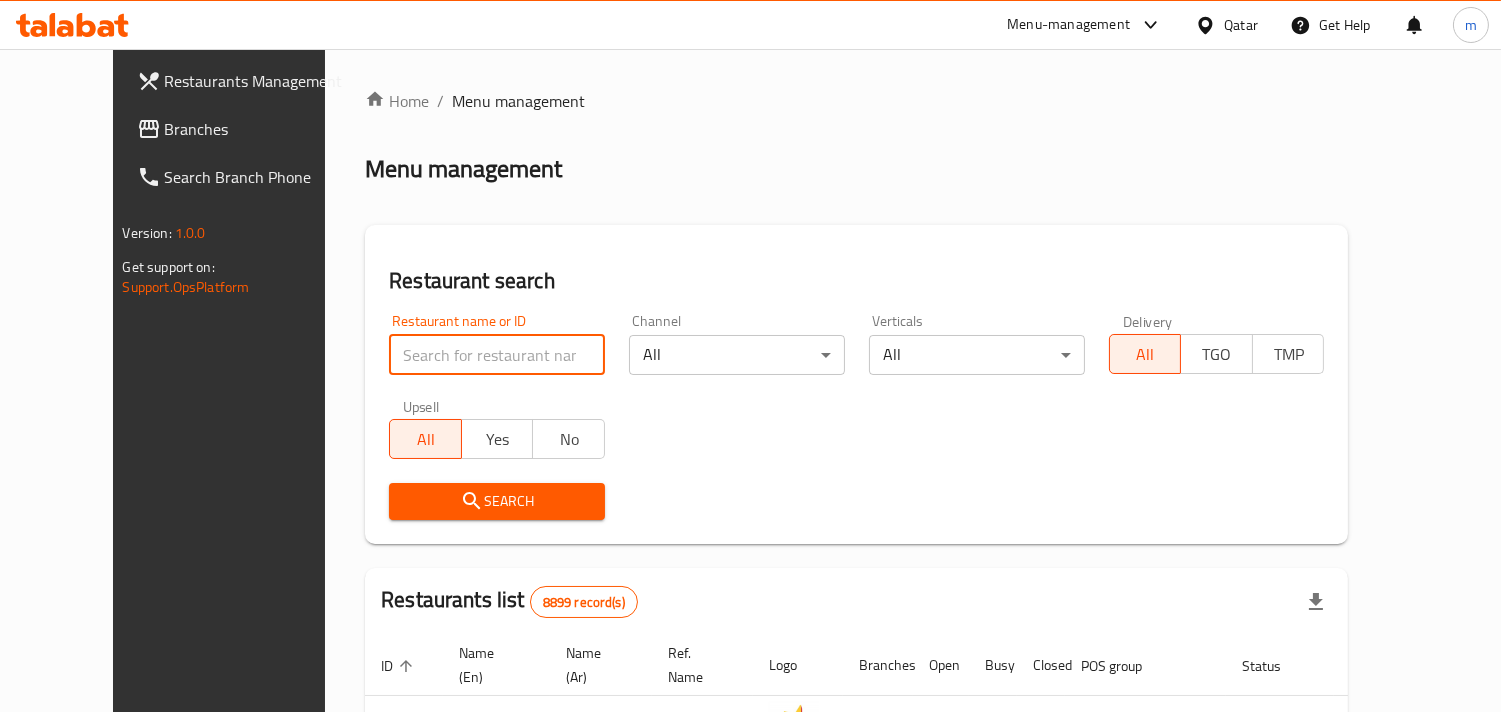 click at bounding box center (497, 355) 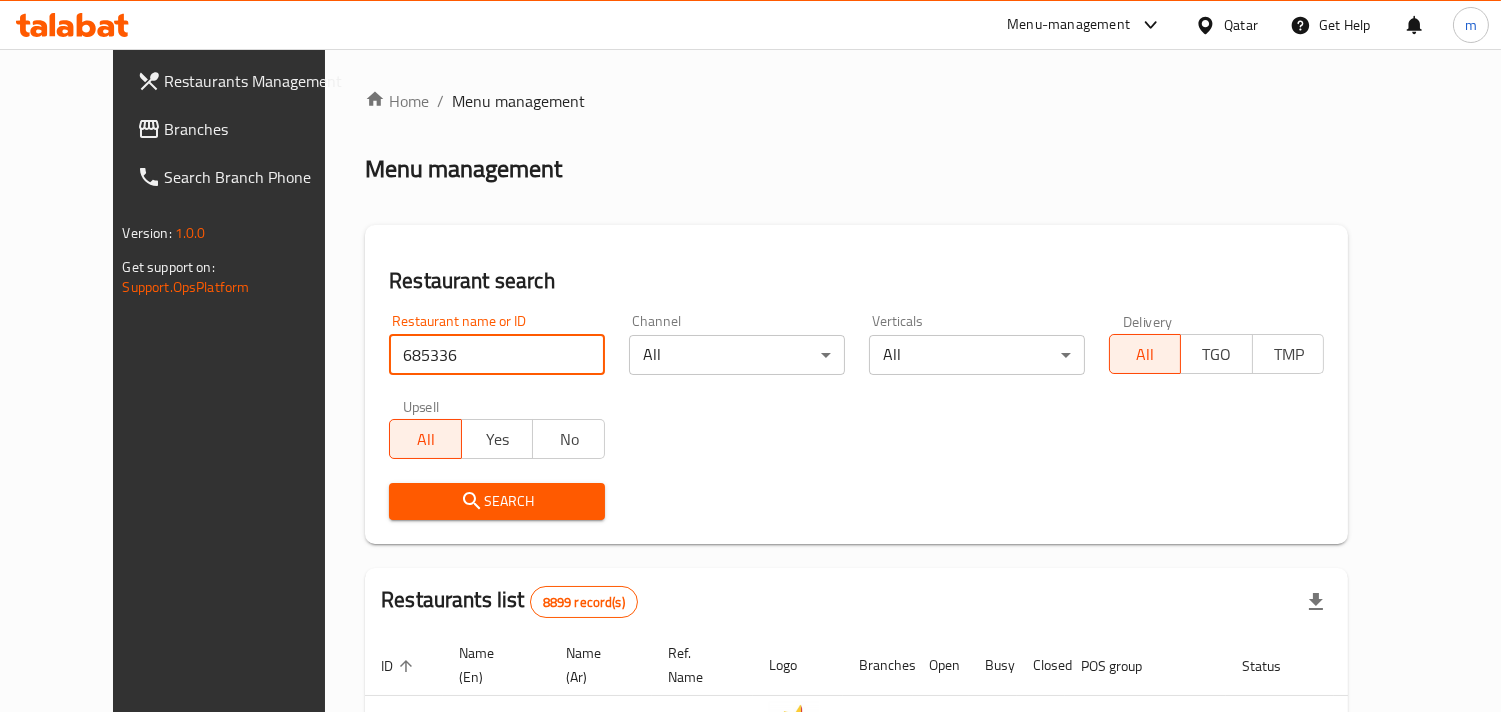 type on "685336" 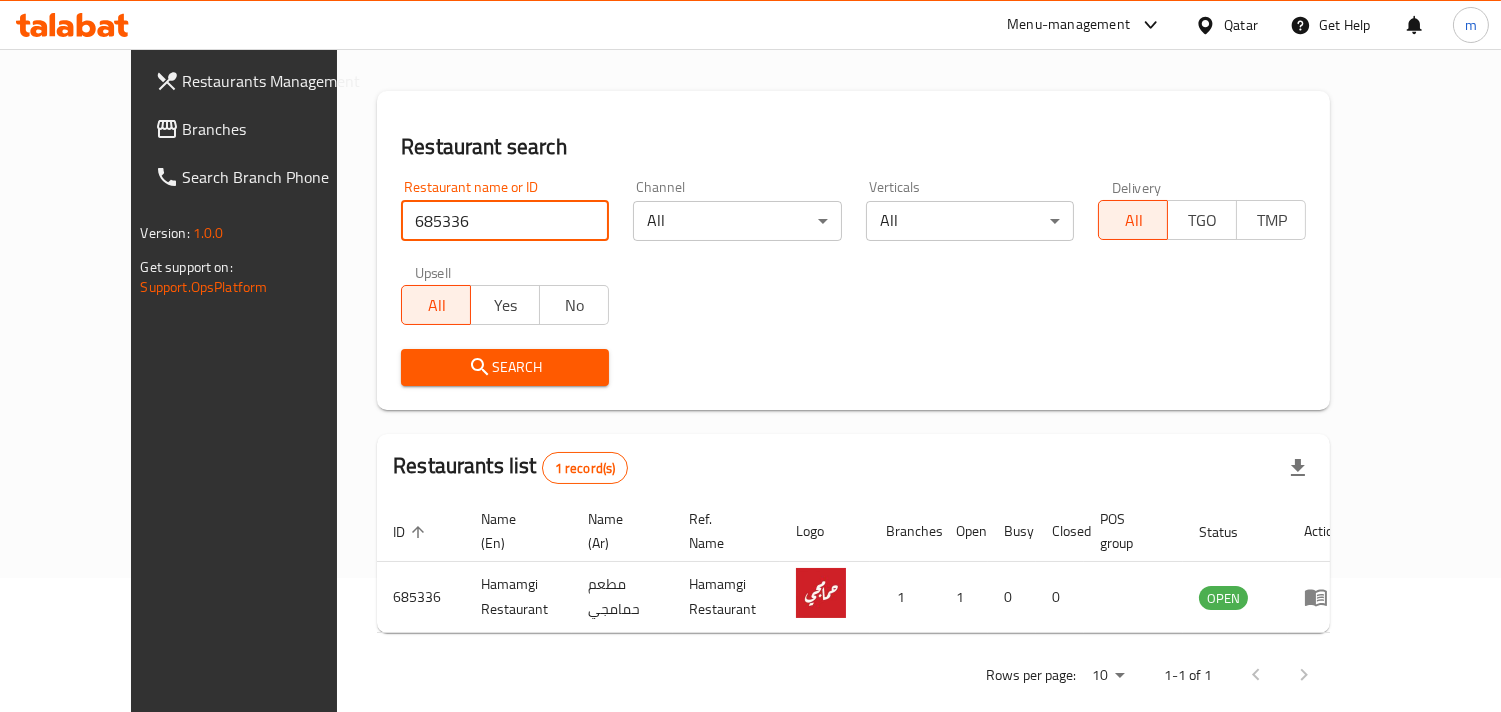 scroll, scrollTop: 141, scrollLeft: 0, axis: vertical 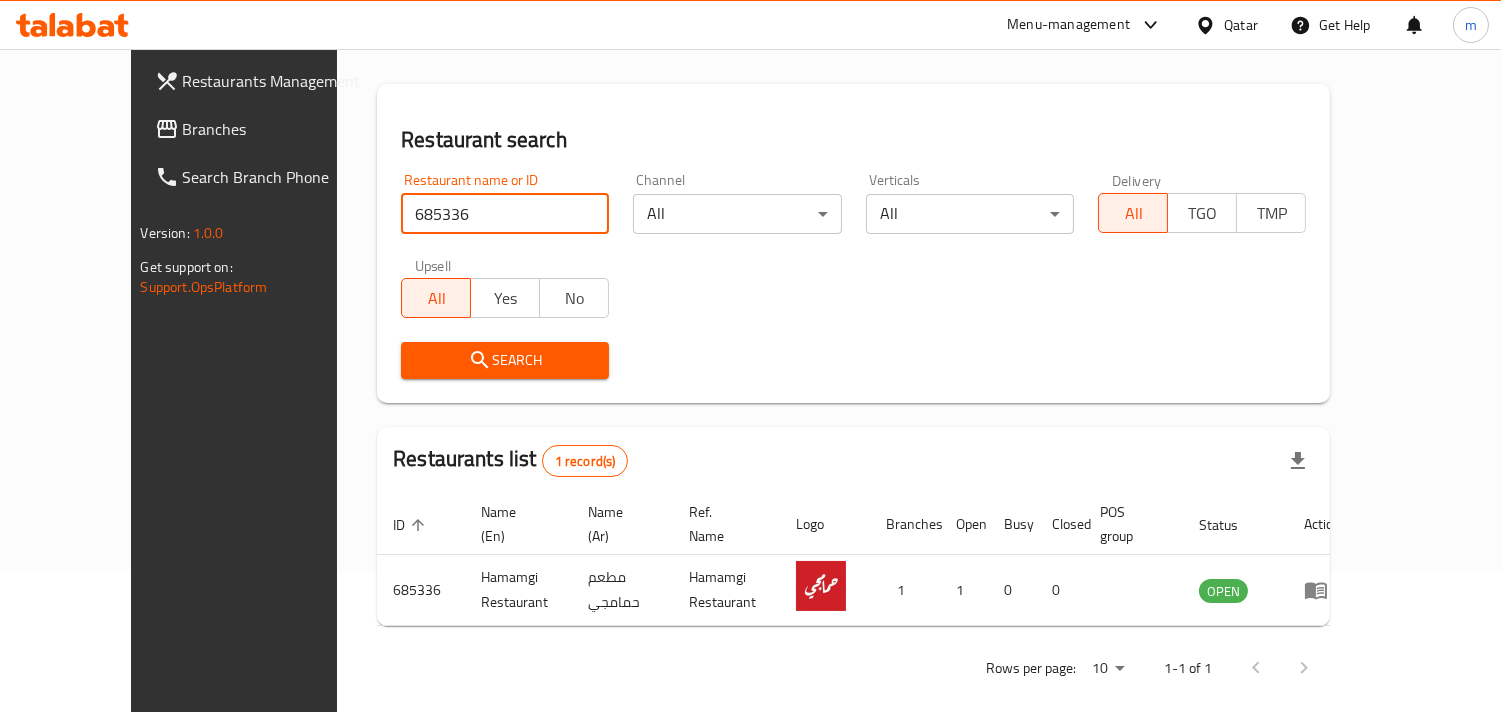 click on "Qatar" at bounding box center [1241, 25] 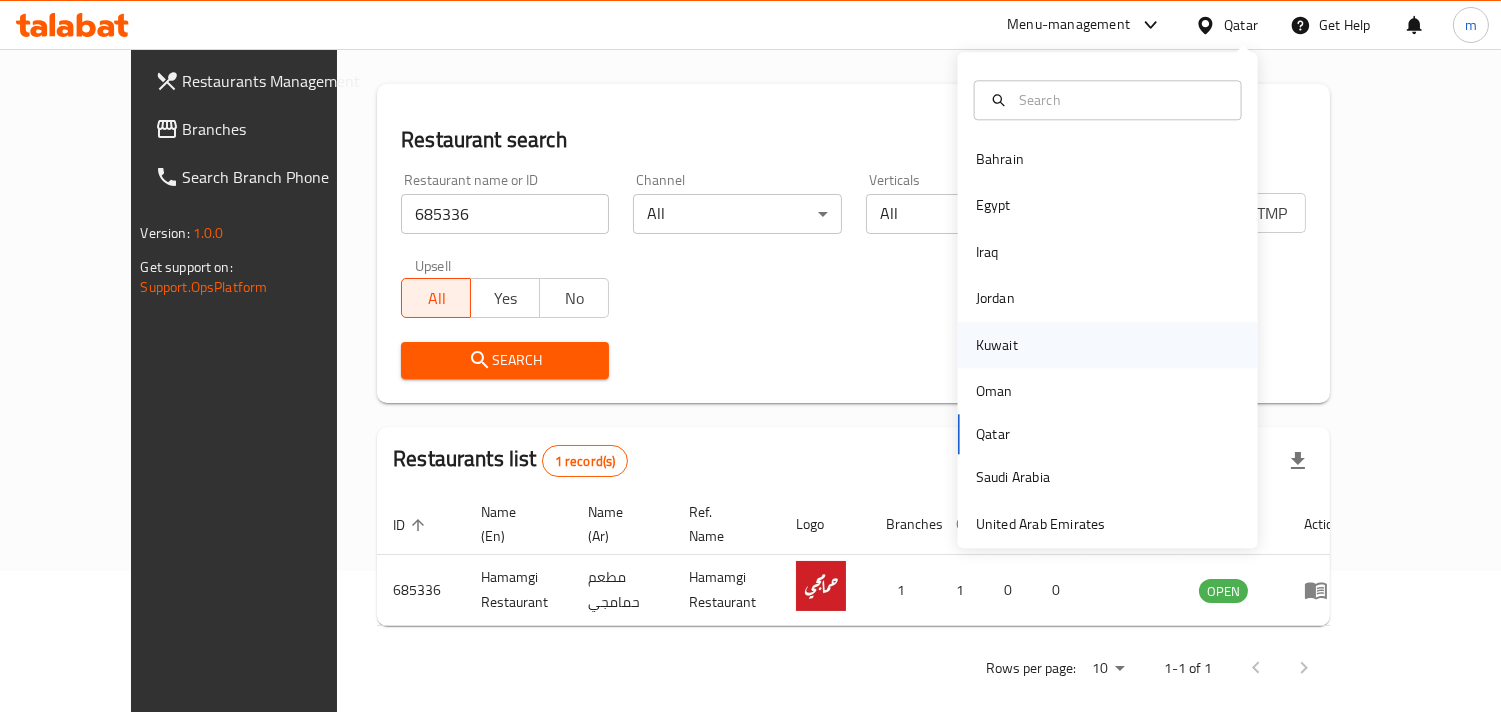 click on "Kuwait" at bounding box center (997, 345) 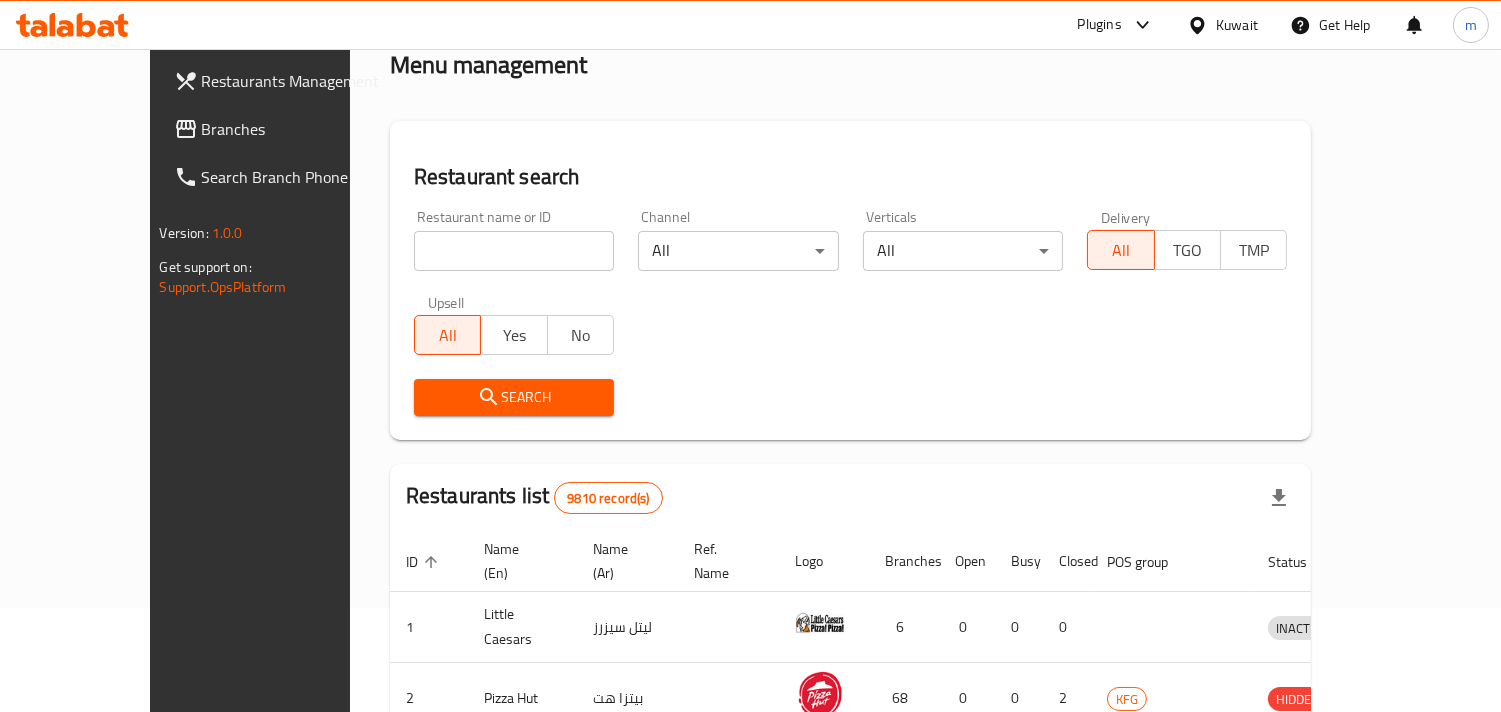 scroll, scrollTop: 141, scrollLeft: 0, axis: vertical 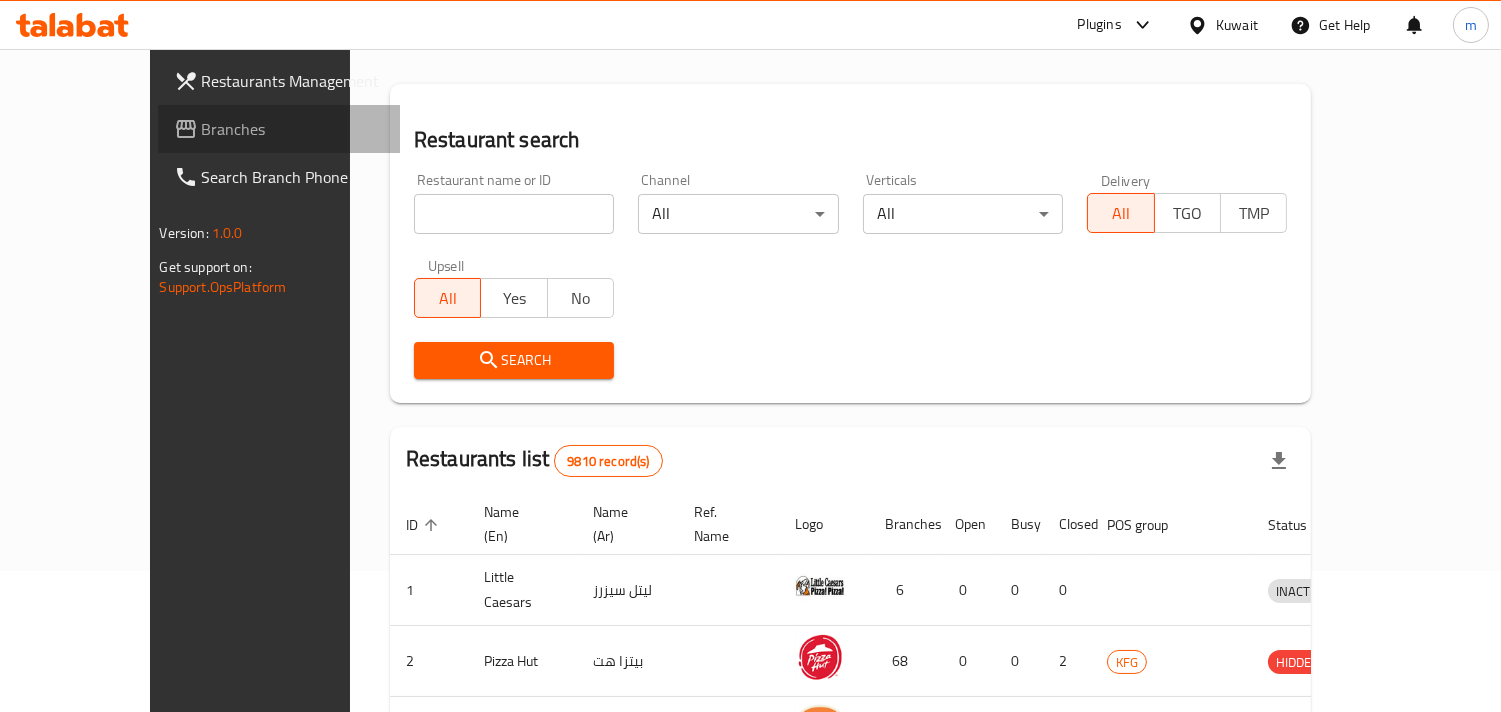 click on "Branches" at bounding box center (293, 129) 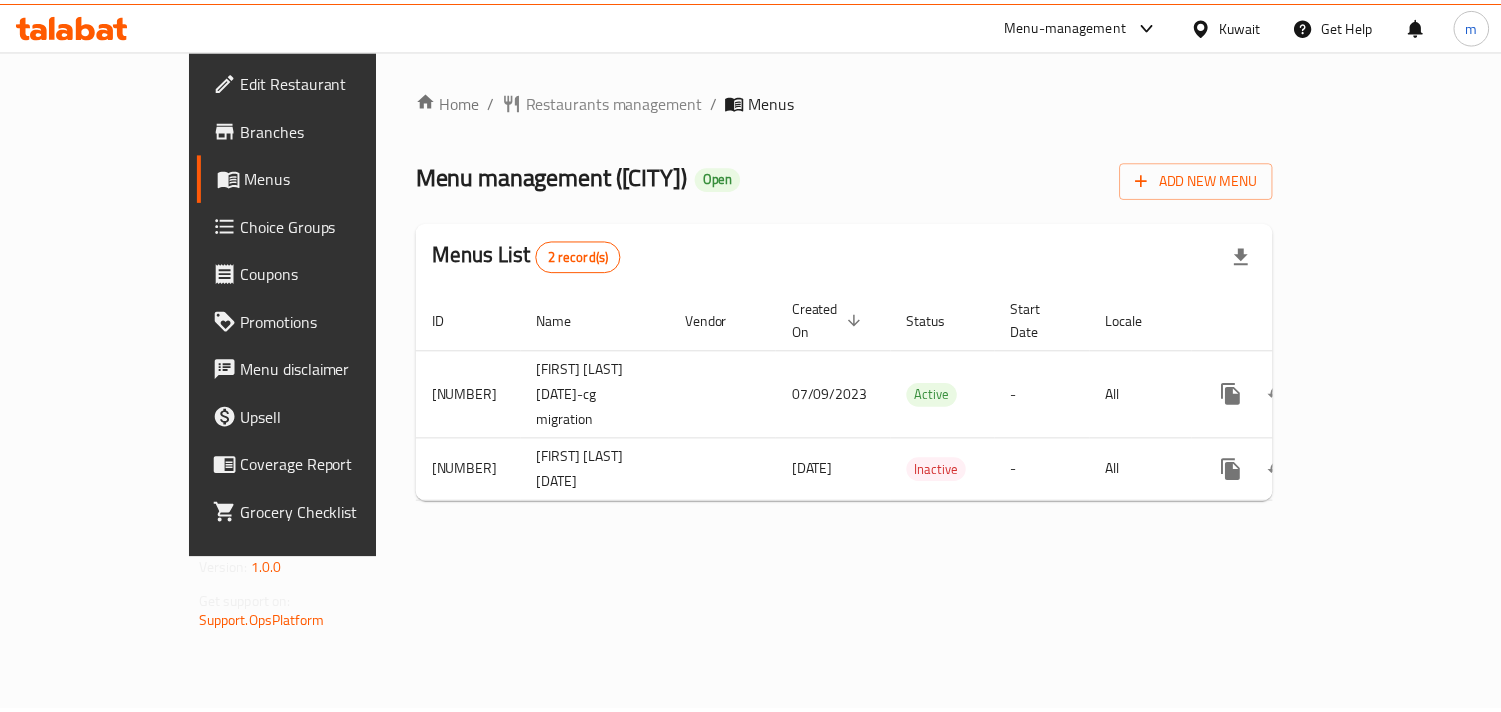 scroll, scrollTop: 0, scrollLeft: 0, axis: both 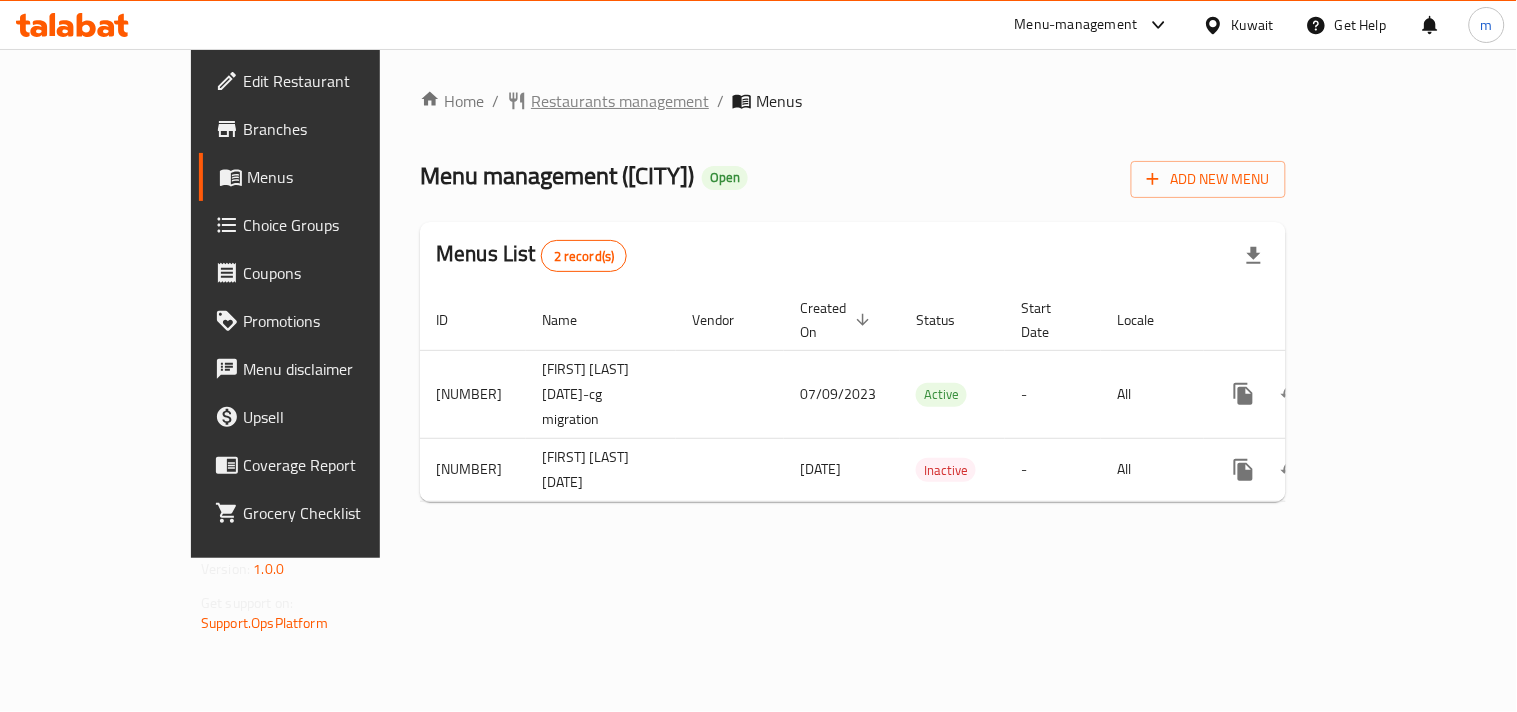 click on "Restaurants management" at bounding box center (620, 101) 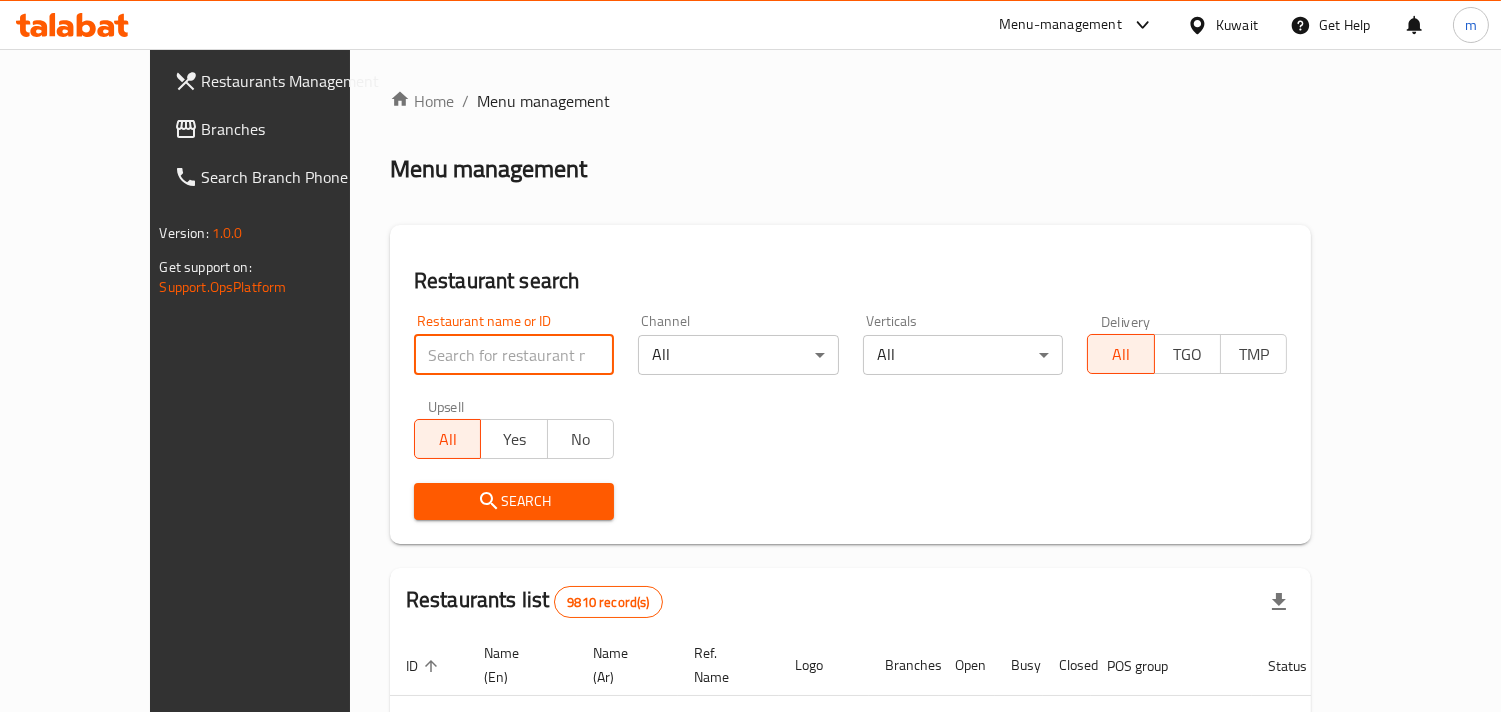 click at bounding box center (514, 355) 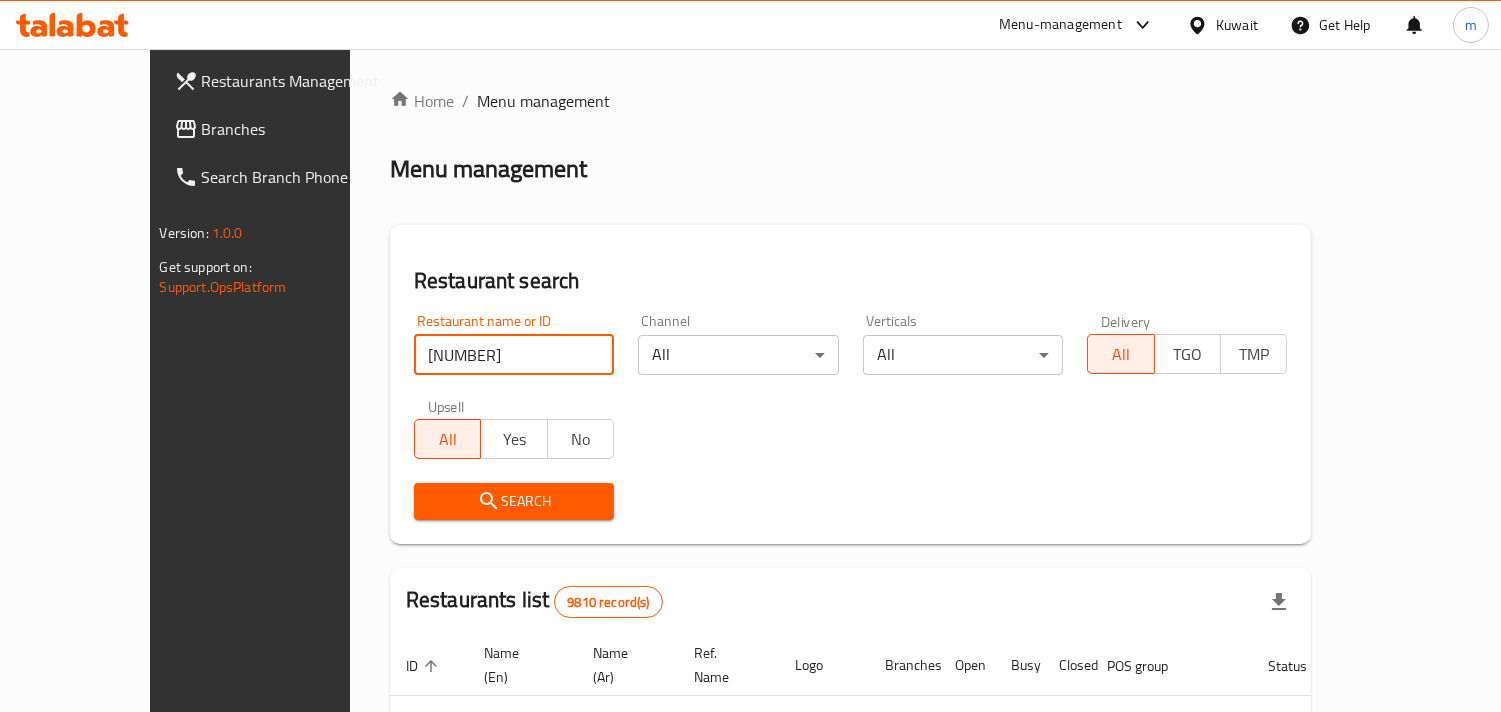 type on "24937" 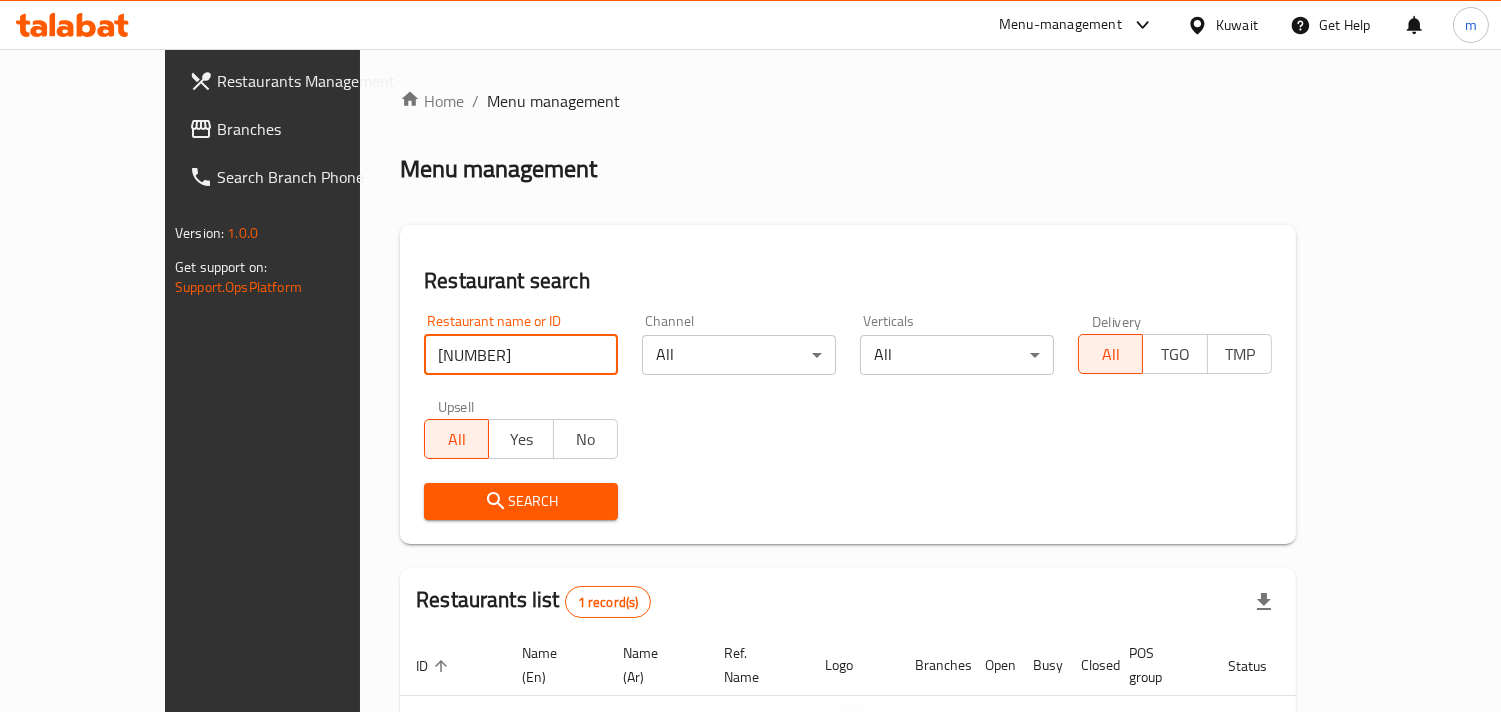 scroll, scrollTop: 141, scrollLeft: 0, axis: vertical 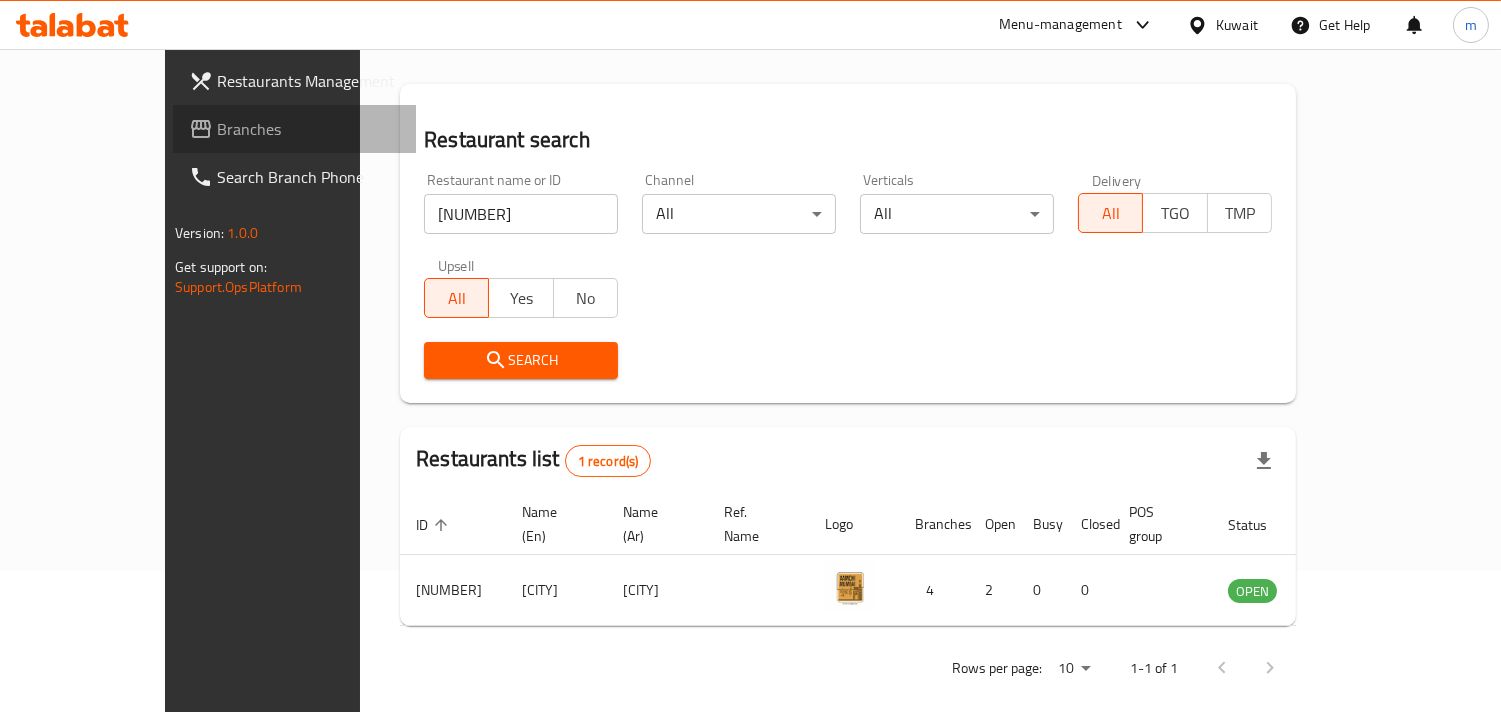 click on "Branches" at bounding box center (308, 129) 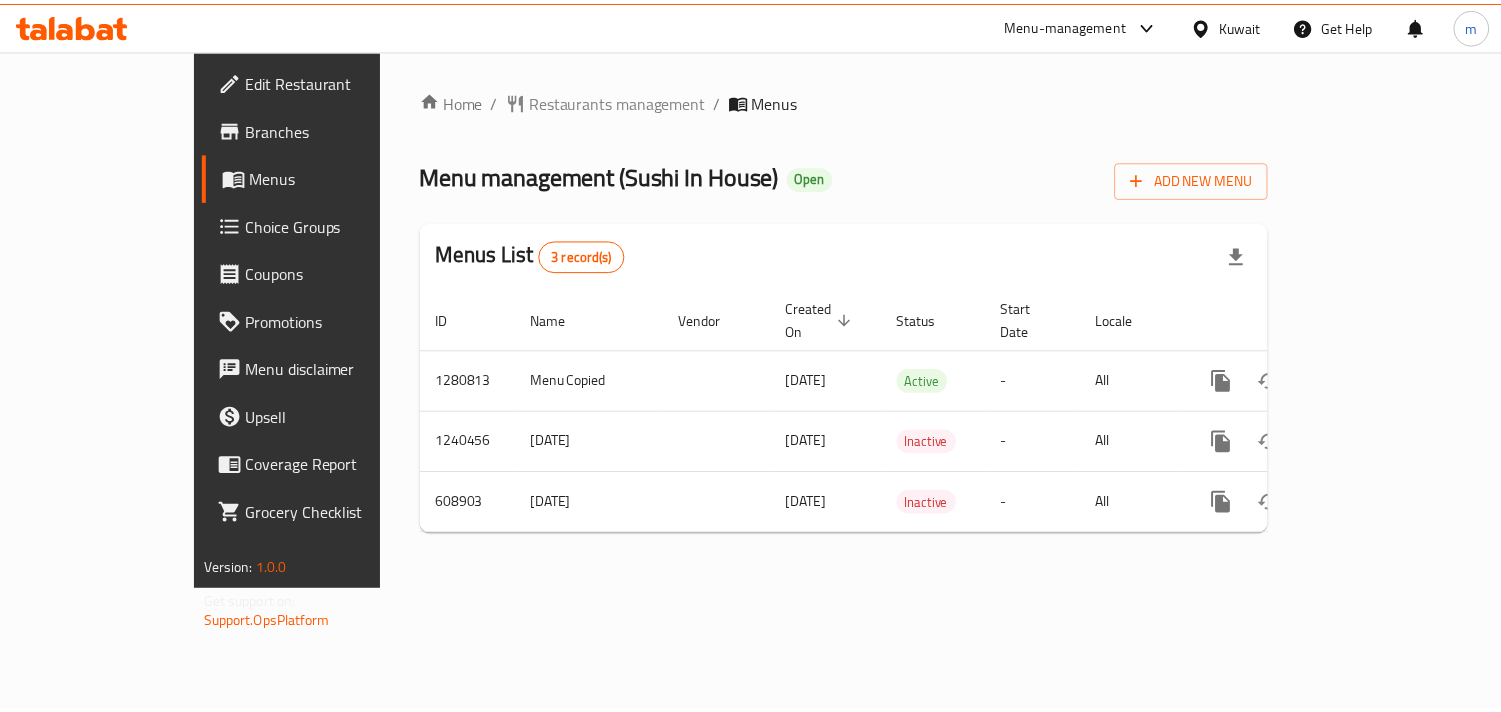 scroll, scrollTop: 0, scrollLeft: 0, axis: both 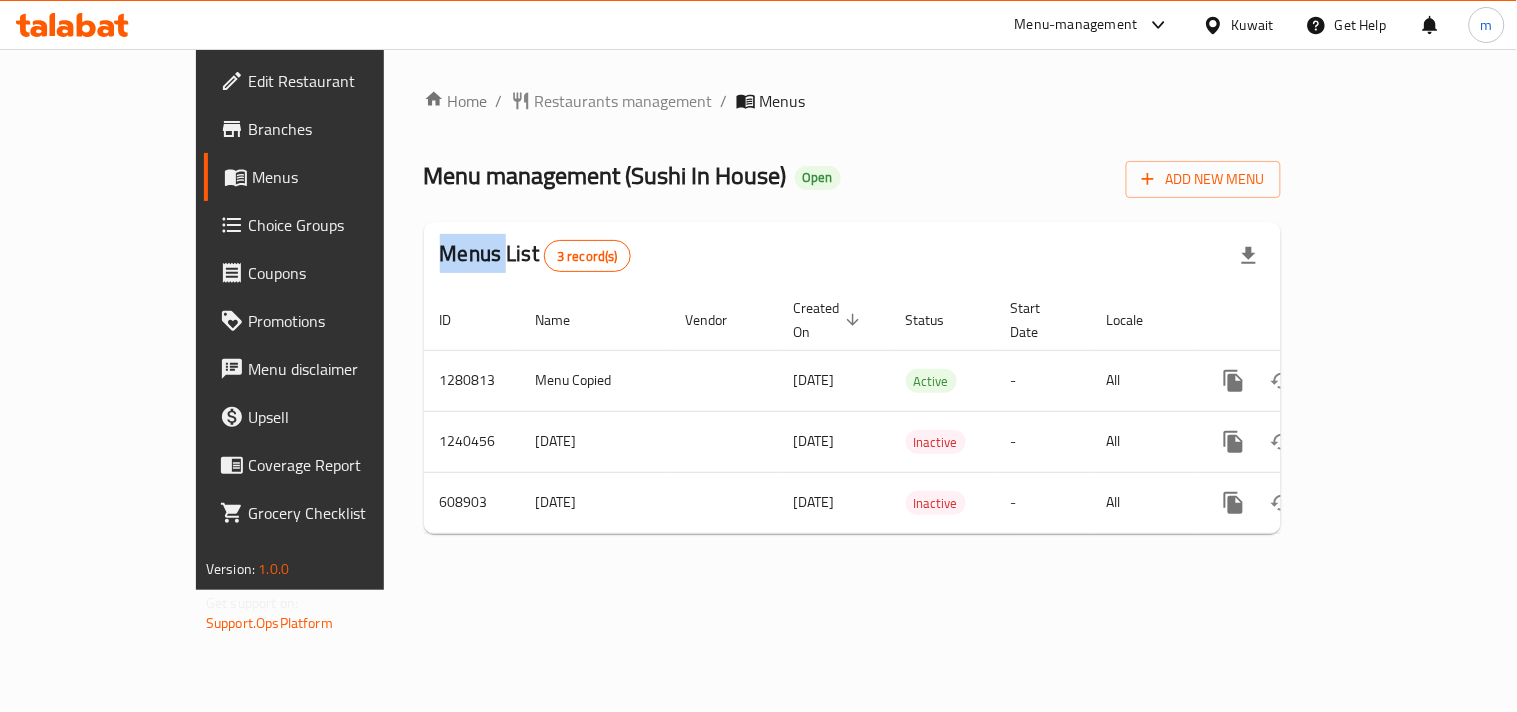 click on "Restaurants management" at bounding box center (624, 101) 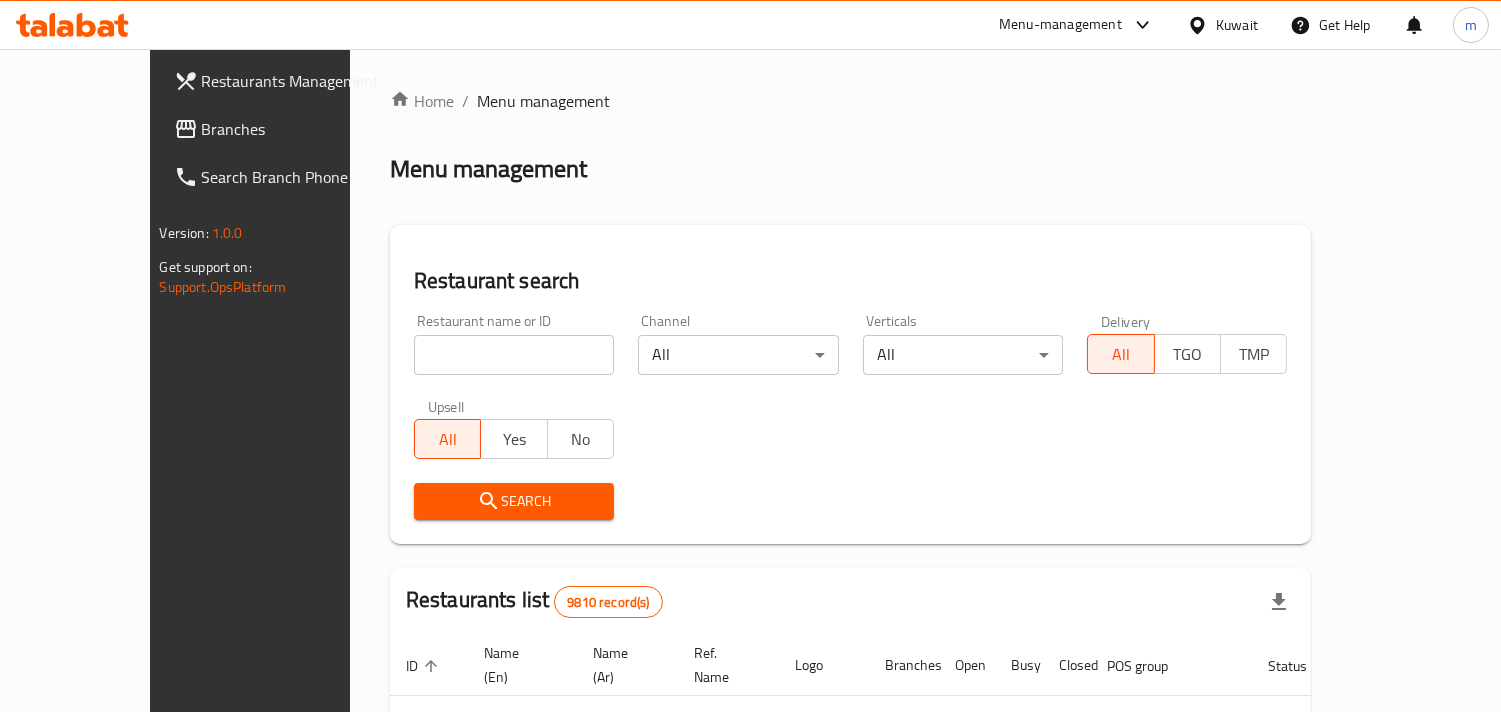 click at bounding box center [514, 355] 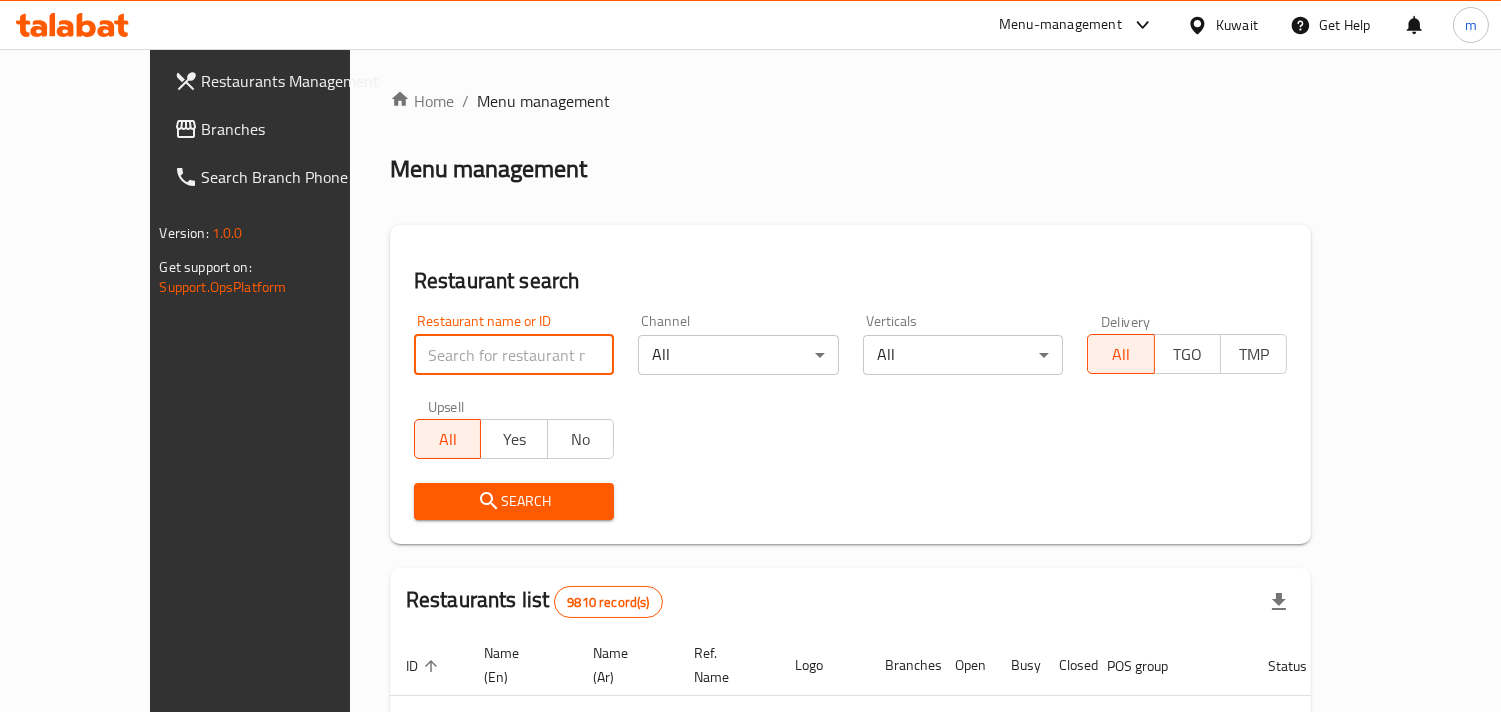 paste on "638273" 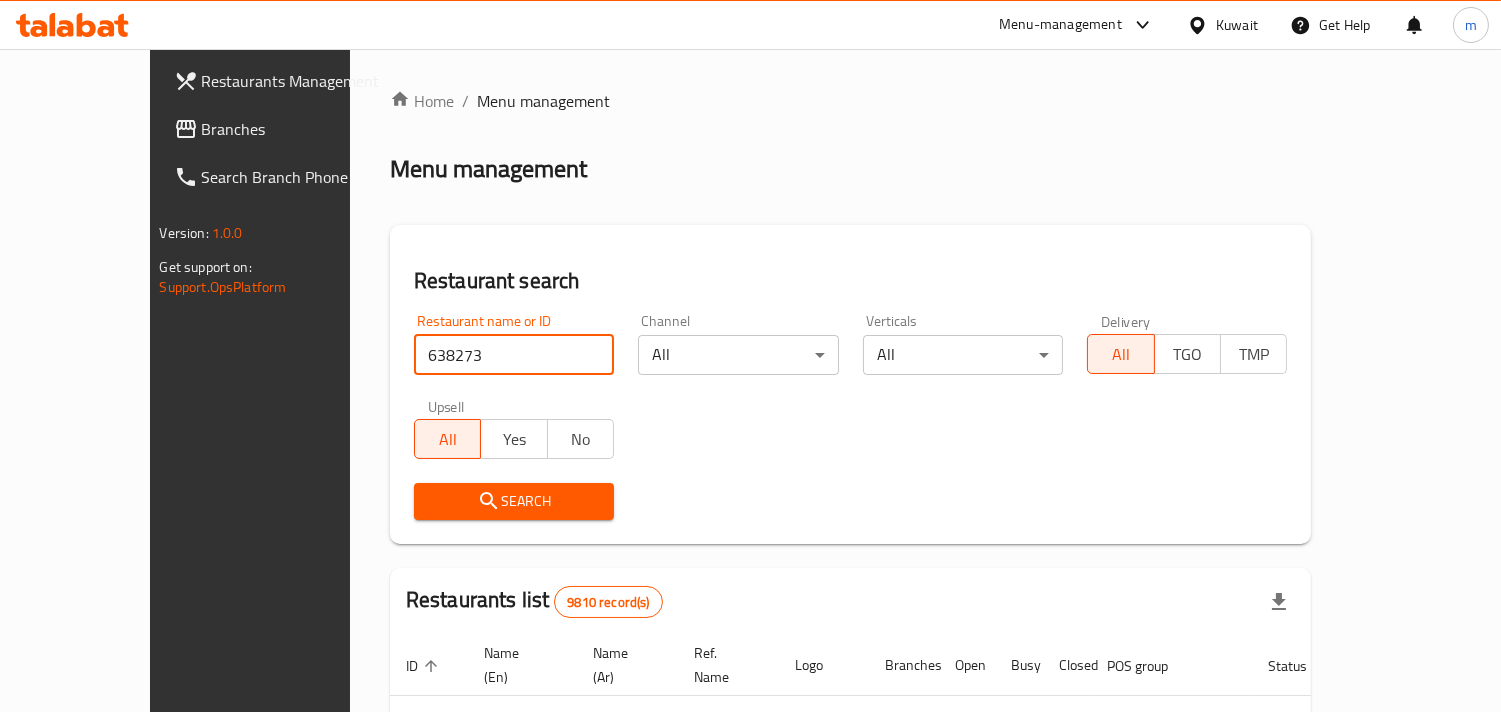 type on "638273" 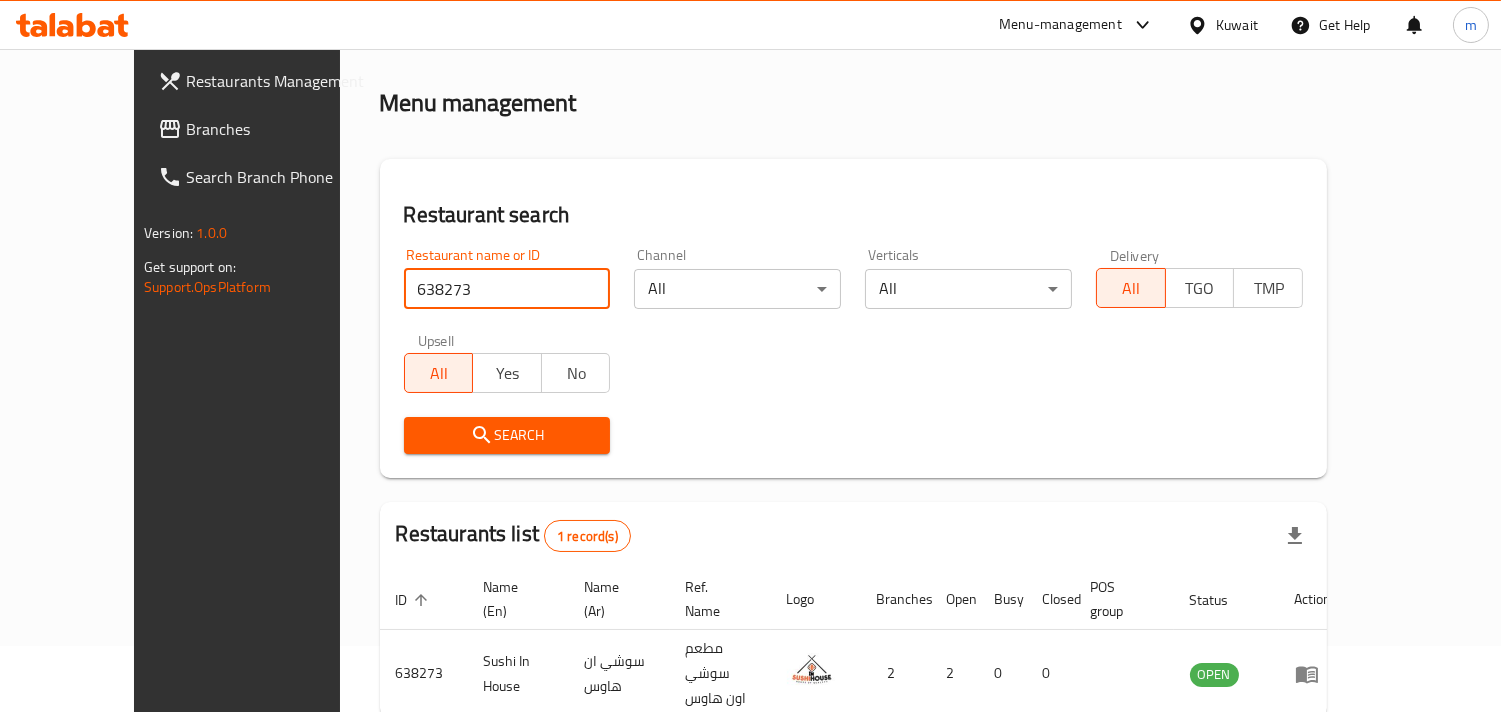 scroll, scrollTop: 141, scrollLeft: 0, axis: vertical 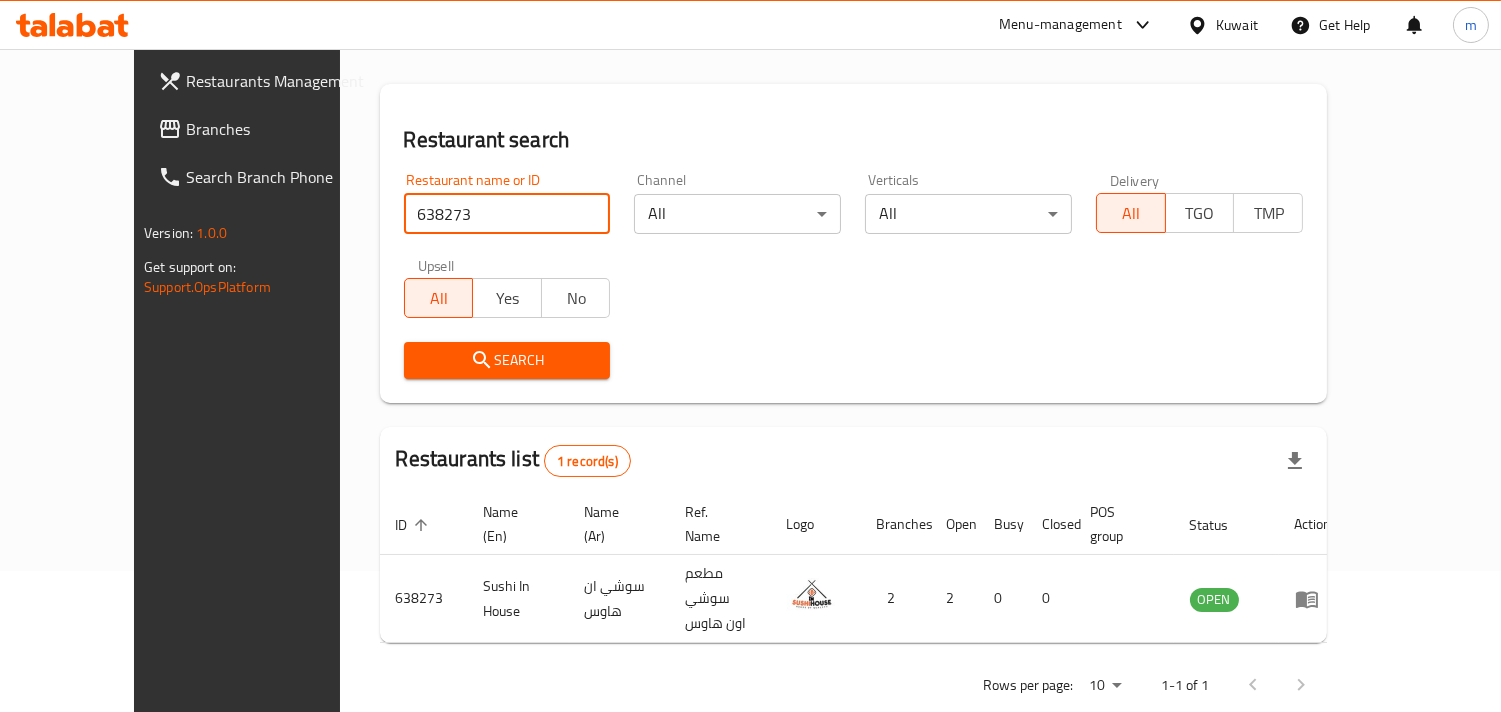 click on "Branches" at bounding box center (277, 129) 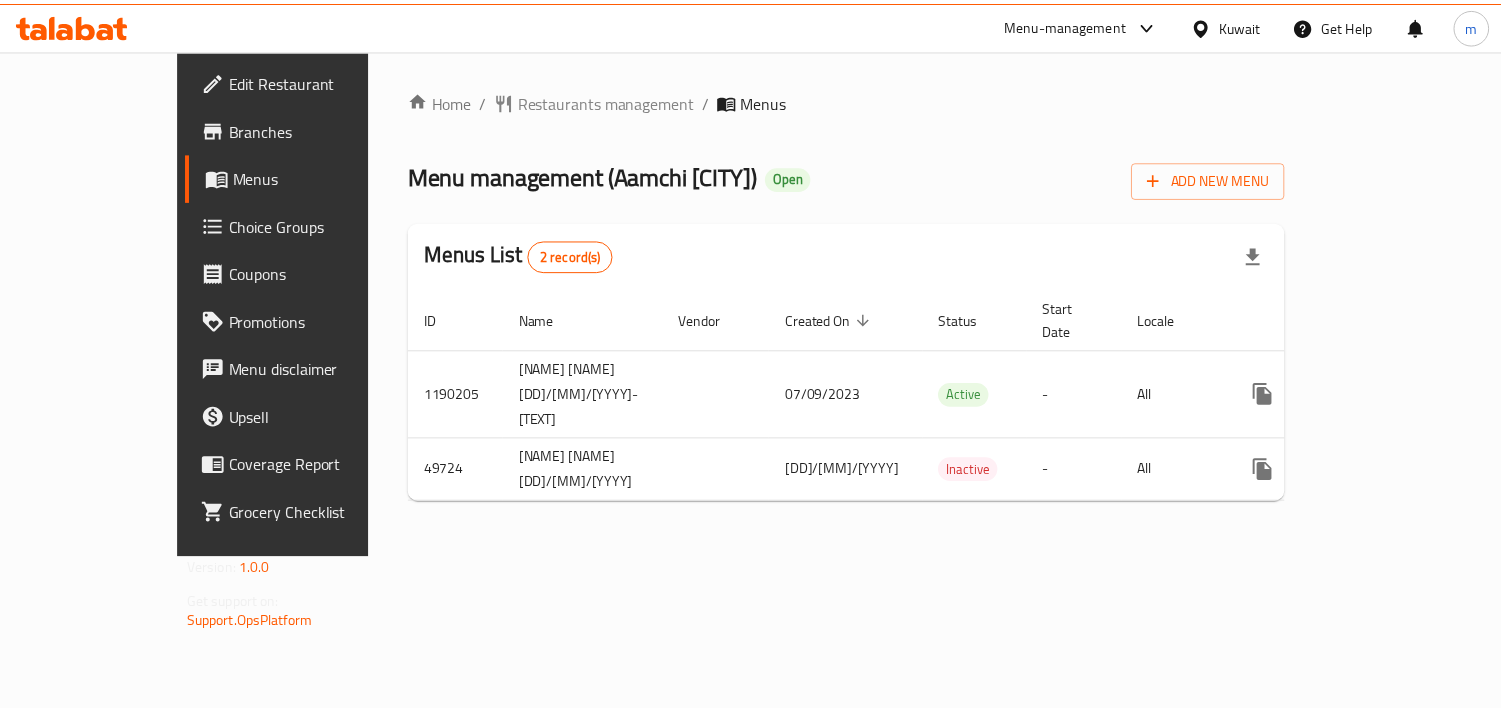 scroll, scrollTop: 0, scrollLeft: 0, axis: both 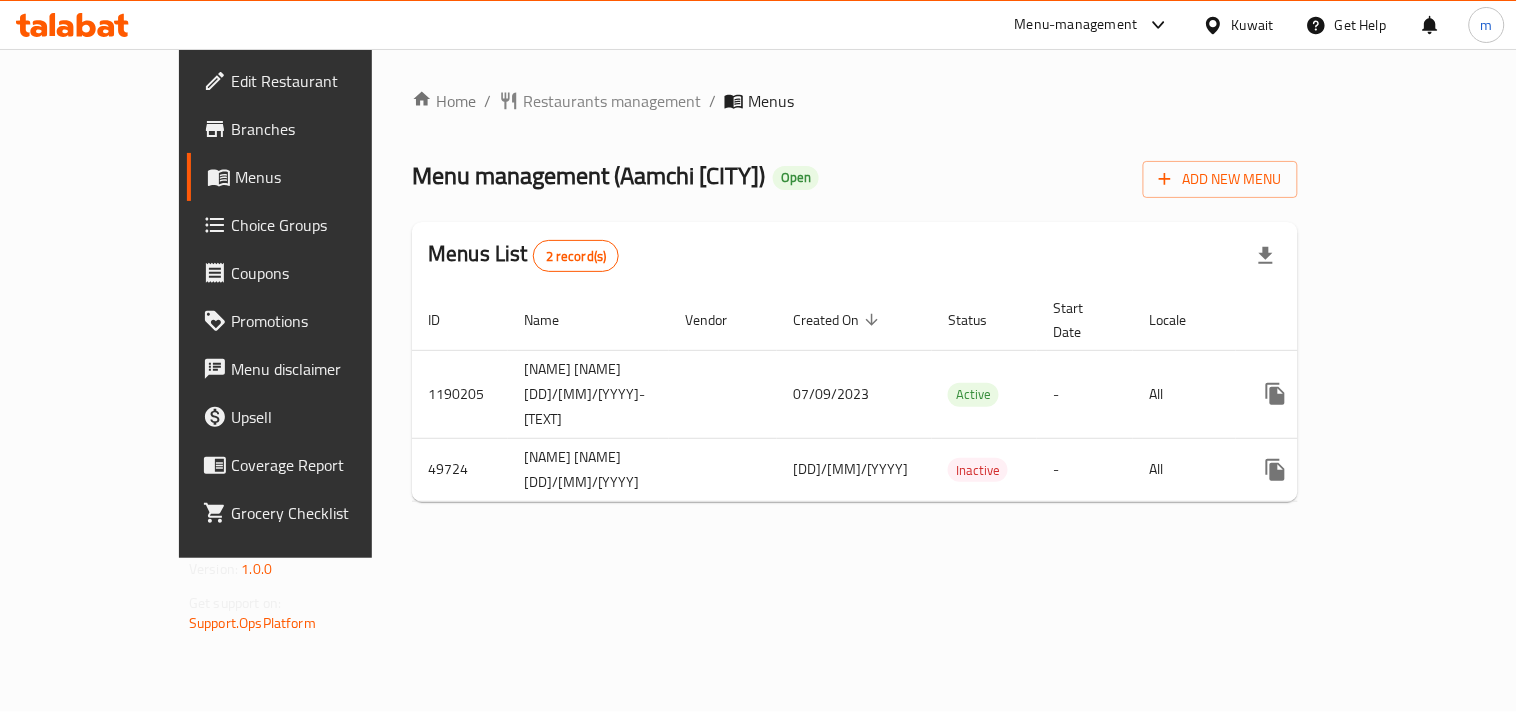 click on "Restaurants management" at bounding box center (612, 101) 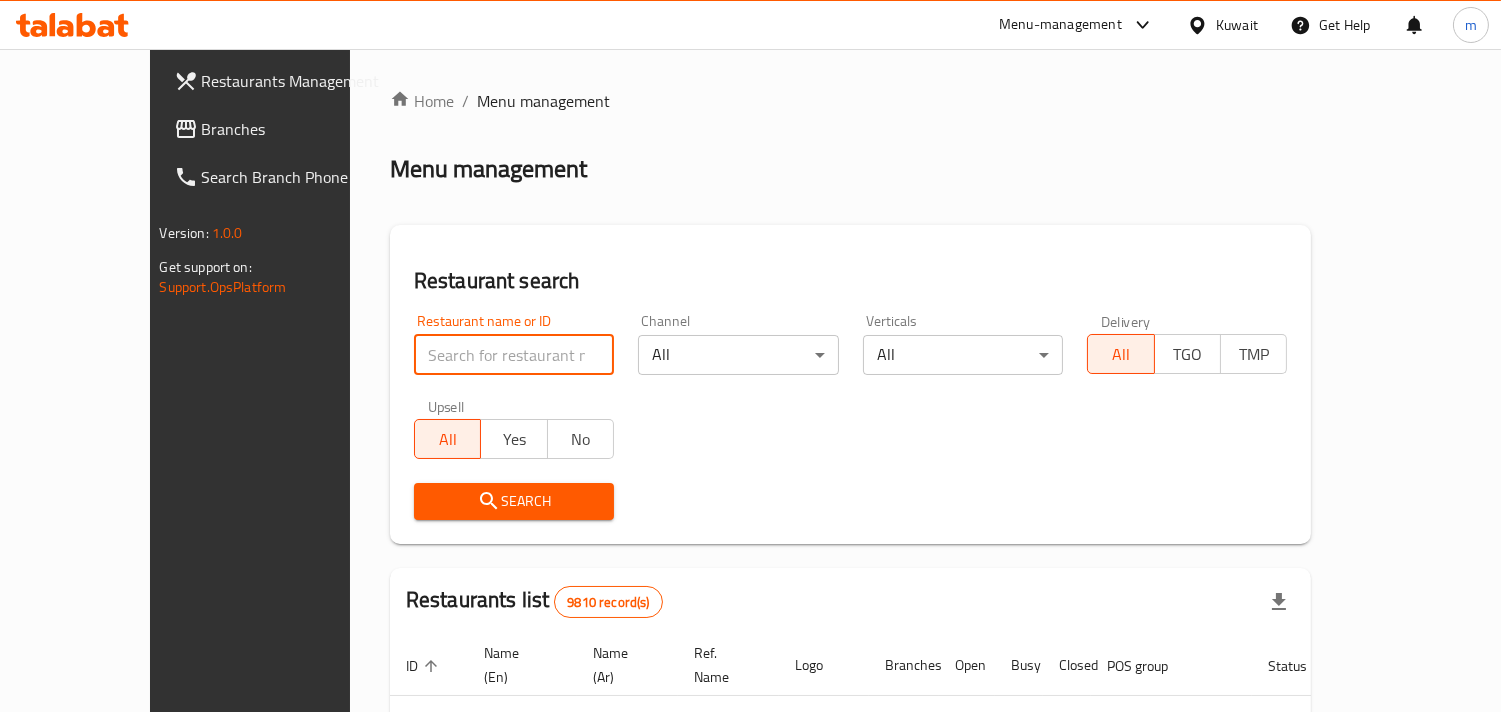click at bounding box center (514, 355) 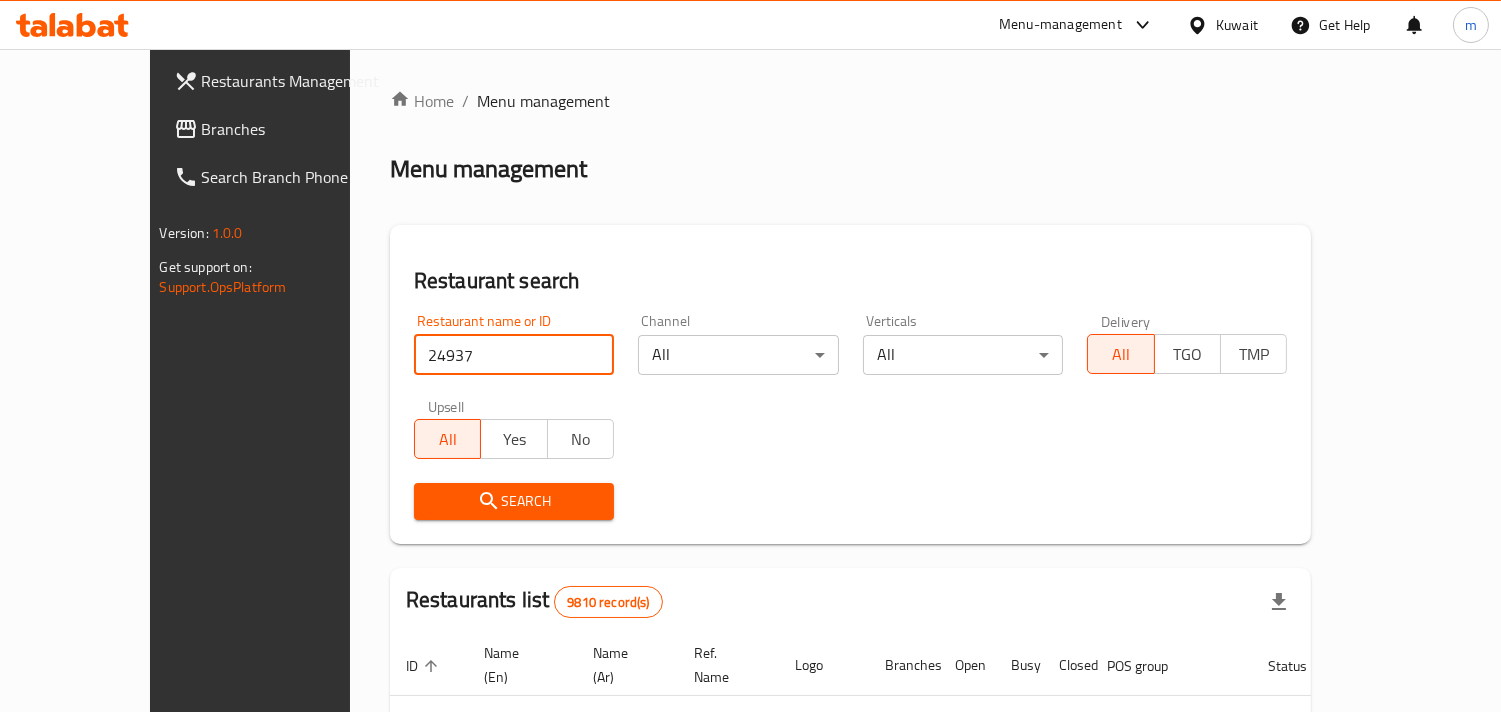 type on "24937" 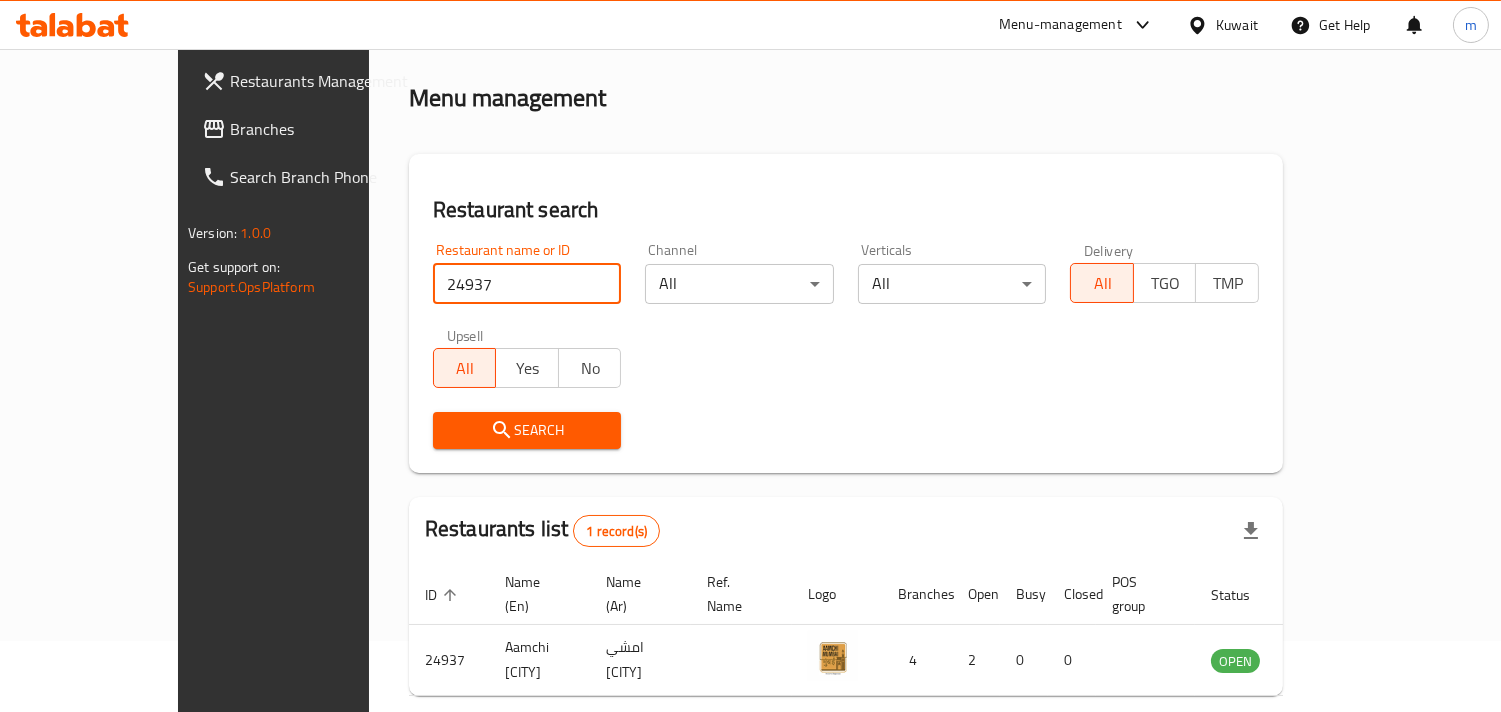 scroll, scrollTop: 141, scrollLeft: 0, axis: vertical 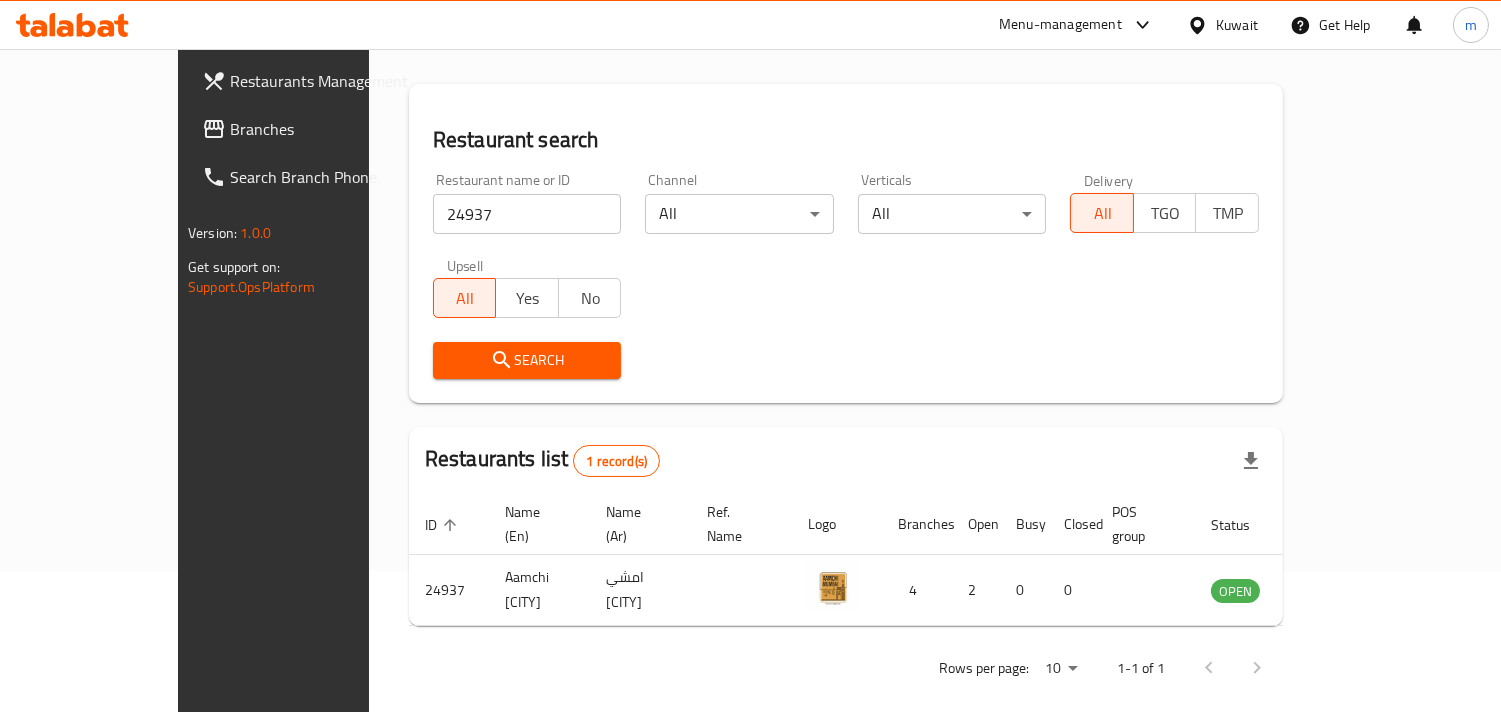 click on "Kuwait" at bounding box center [1237, 25] 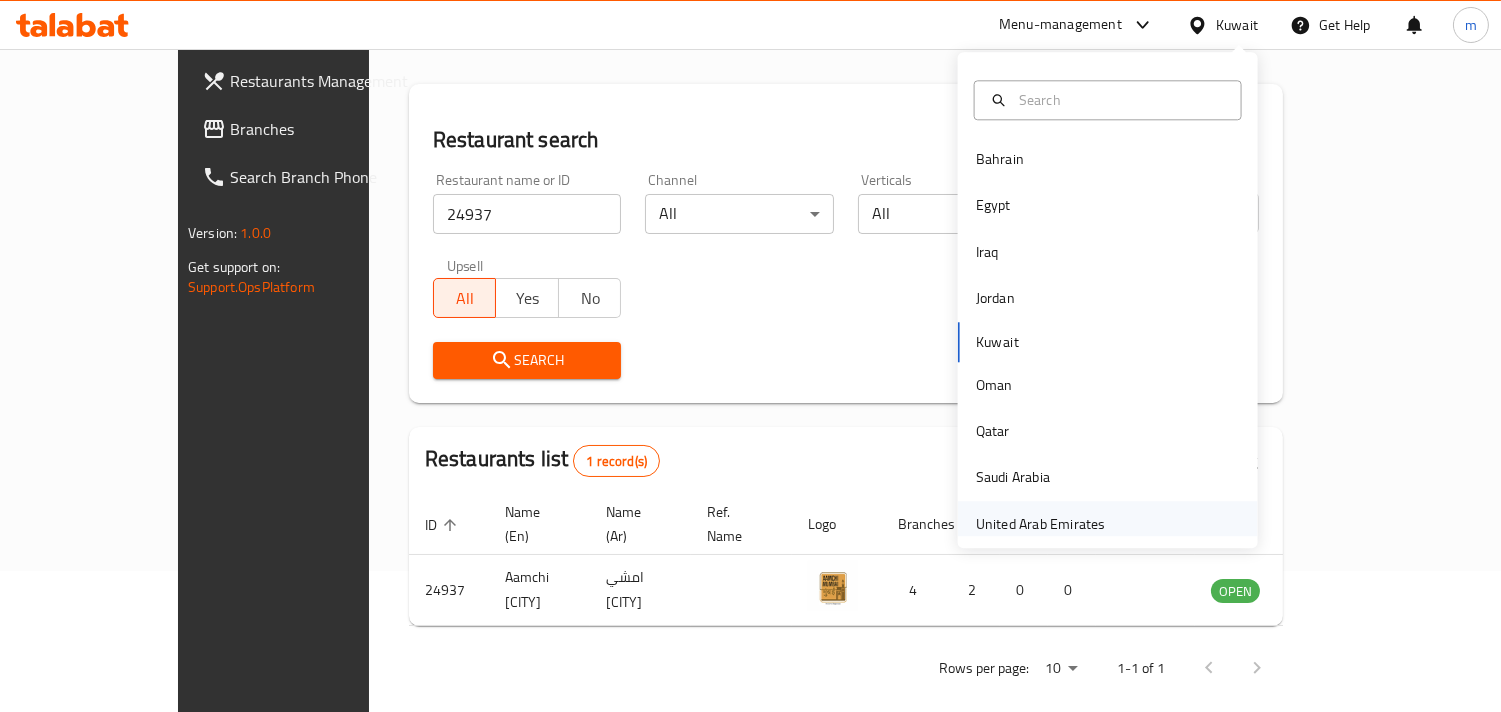 click on "United Arab Emirates" at bounding box center (1041, 524) 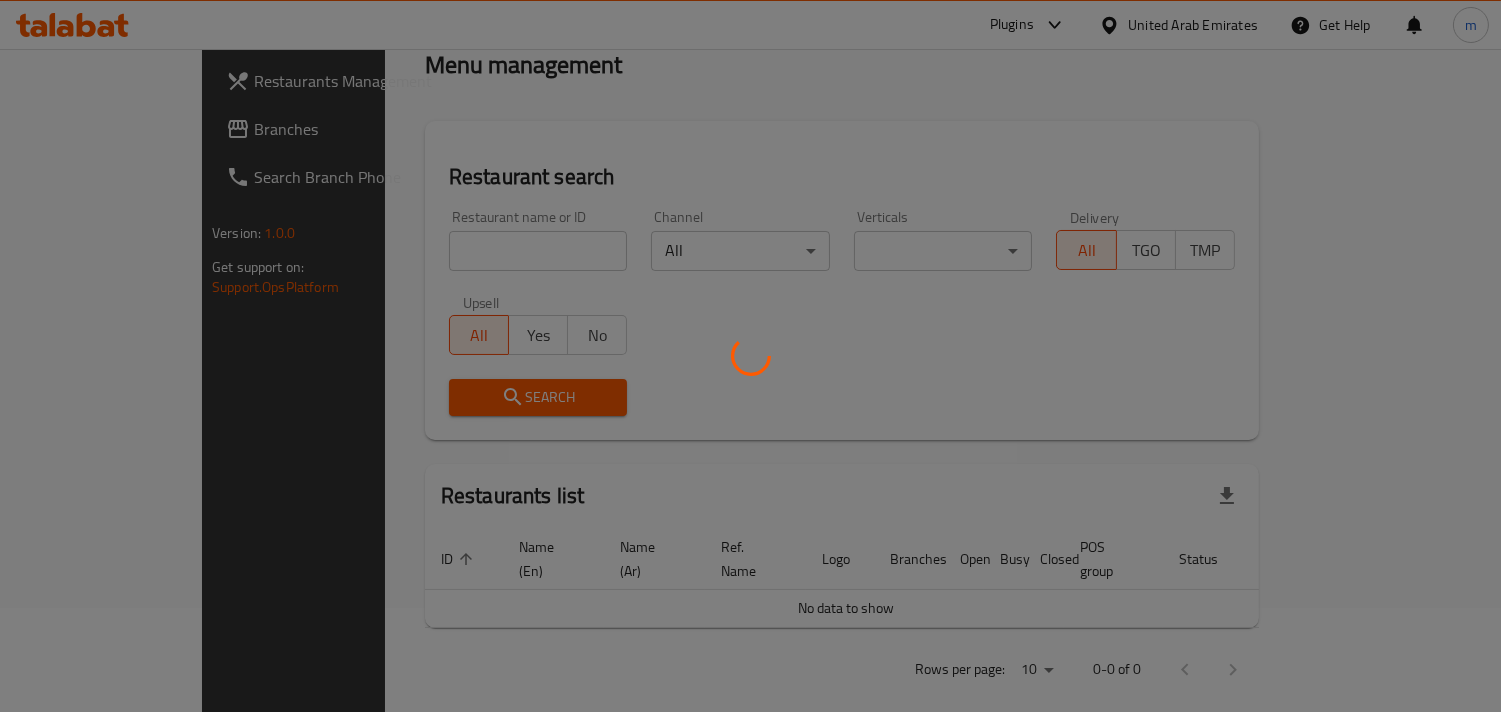 scroll, scrollTop: 141, scrollLeft: 0, axis: vertical 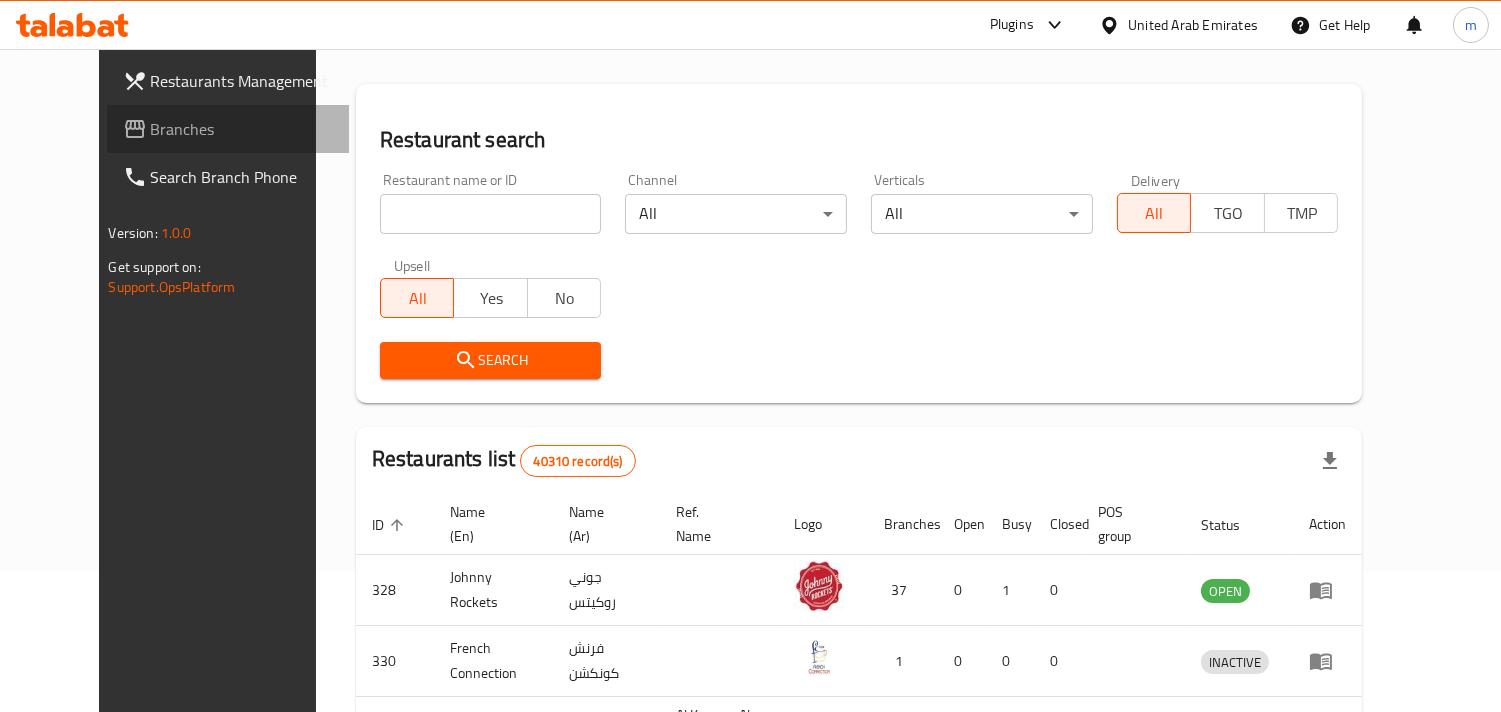 click on "Branches" at bounding box center (242, 129) 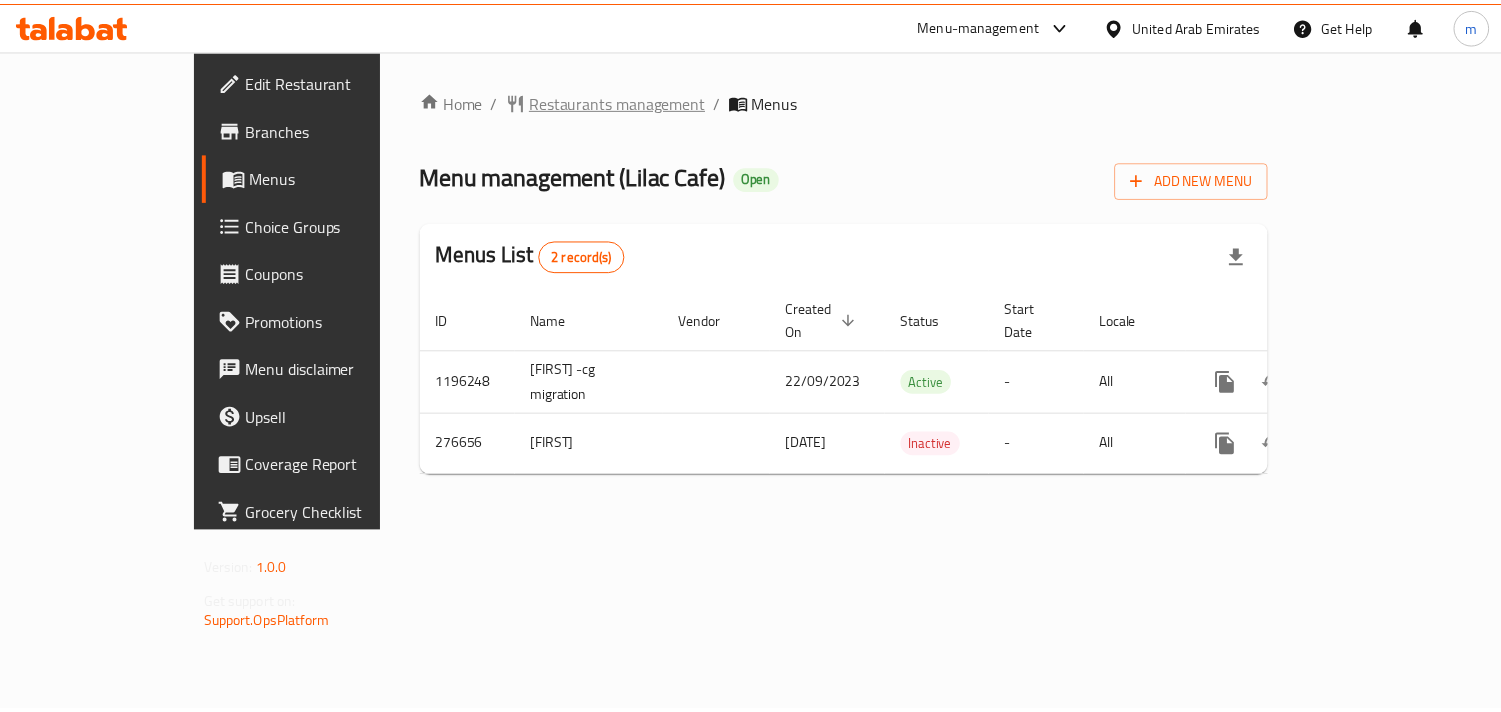 scroll, scrollTop: 0, scrollLeft: 0, axis: both 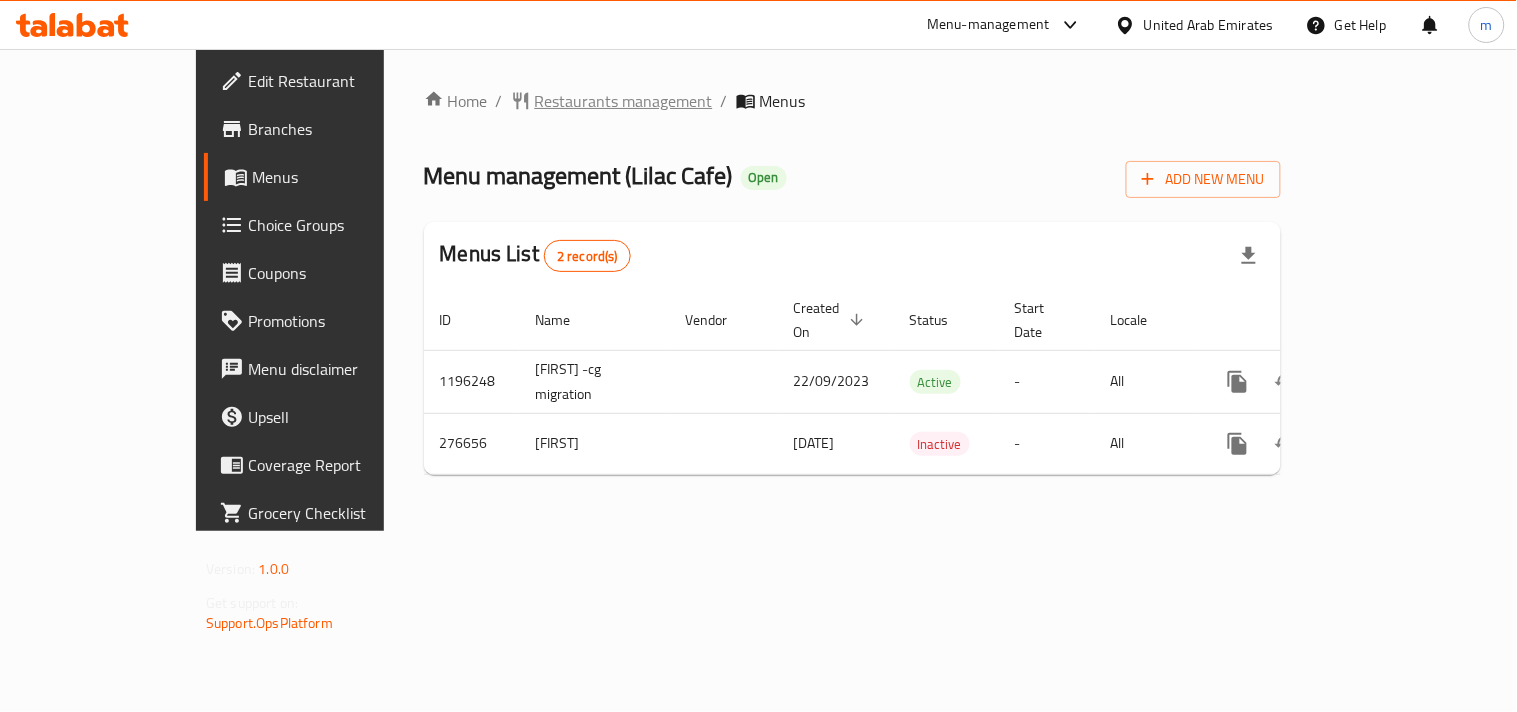 click on "Restaurants management" at bounding box center (624, 101) 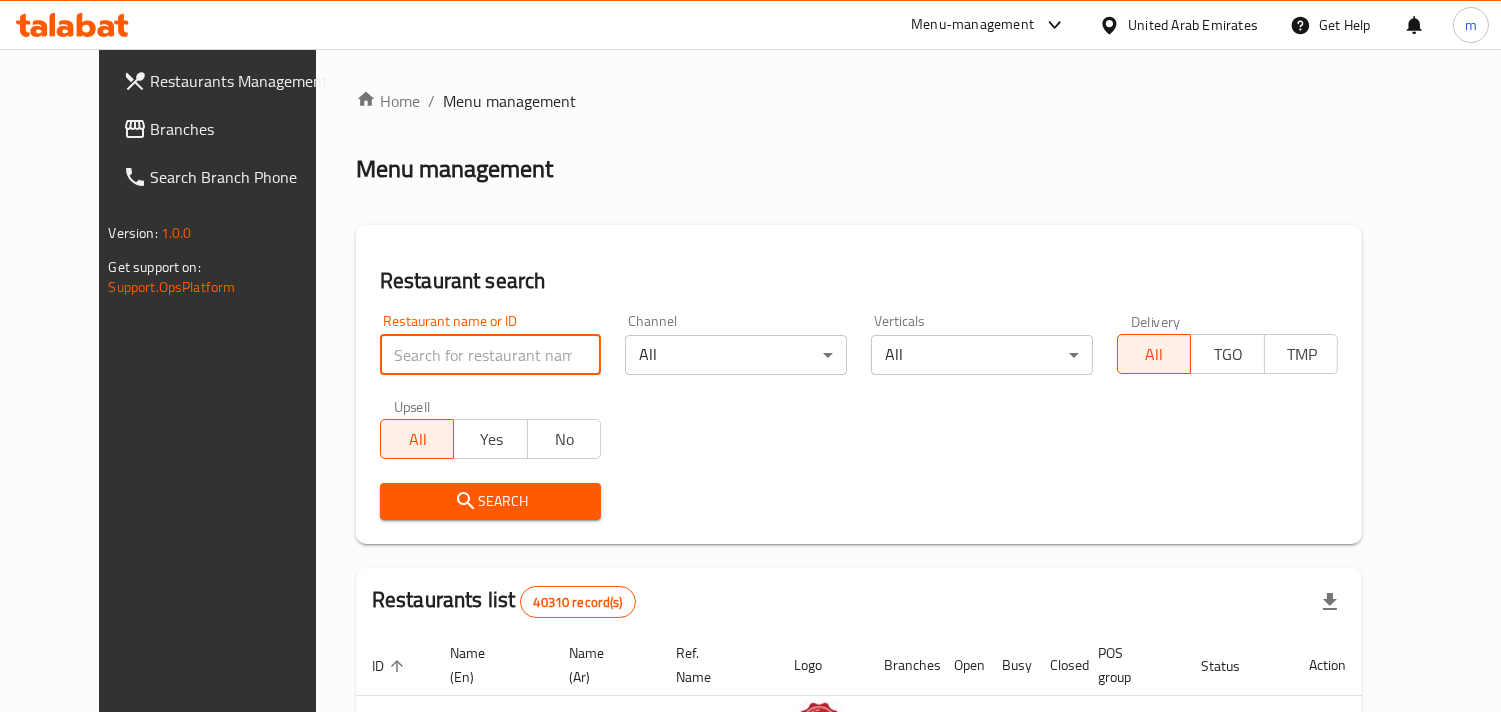 click at bounding box center (491, 355) 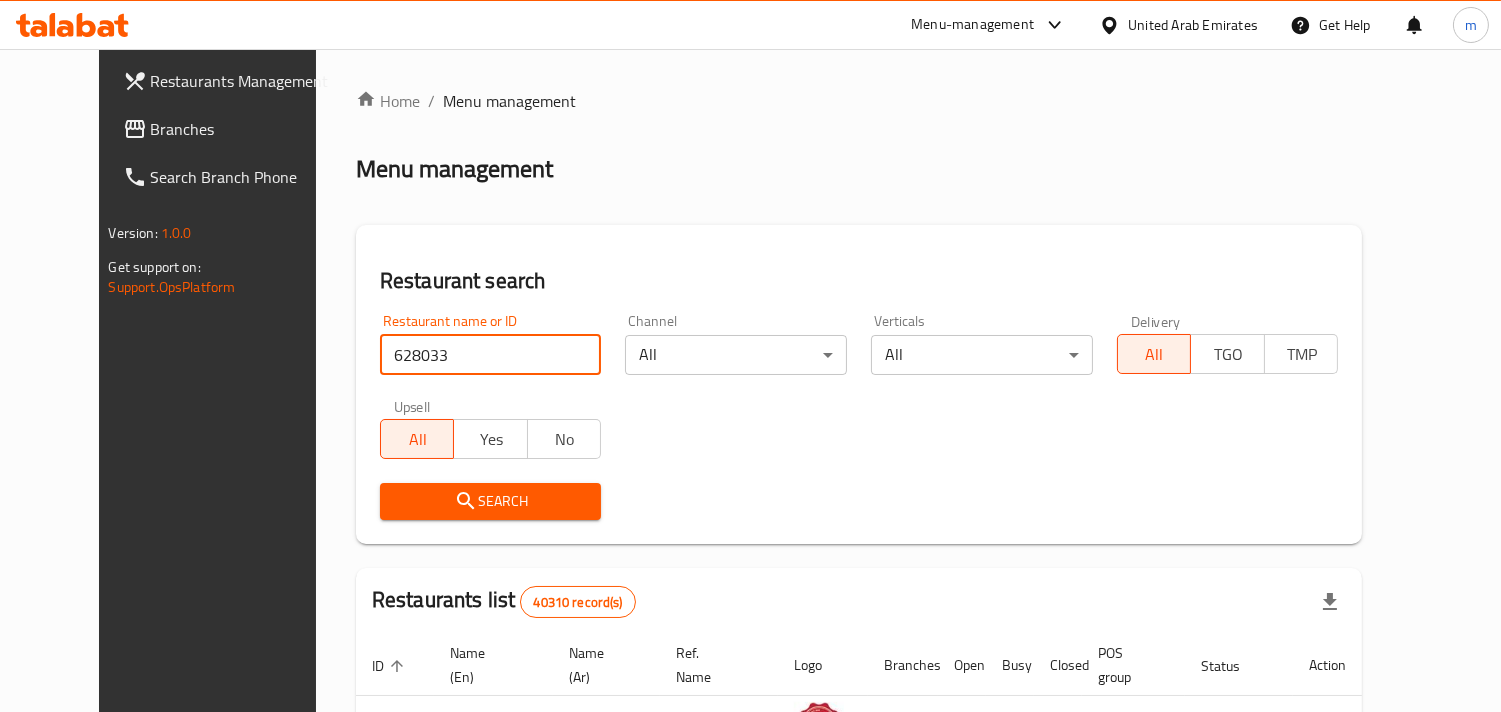 type on "628033" 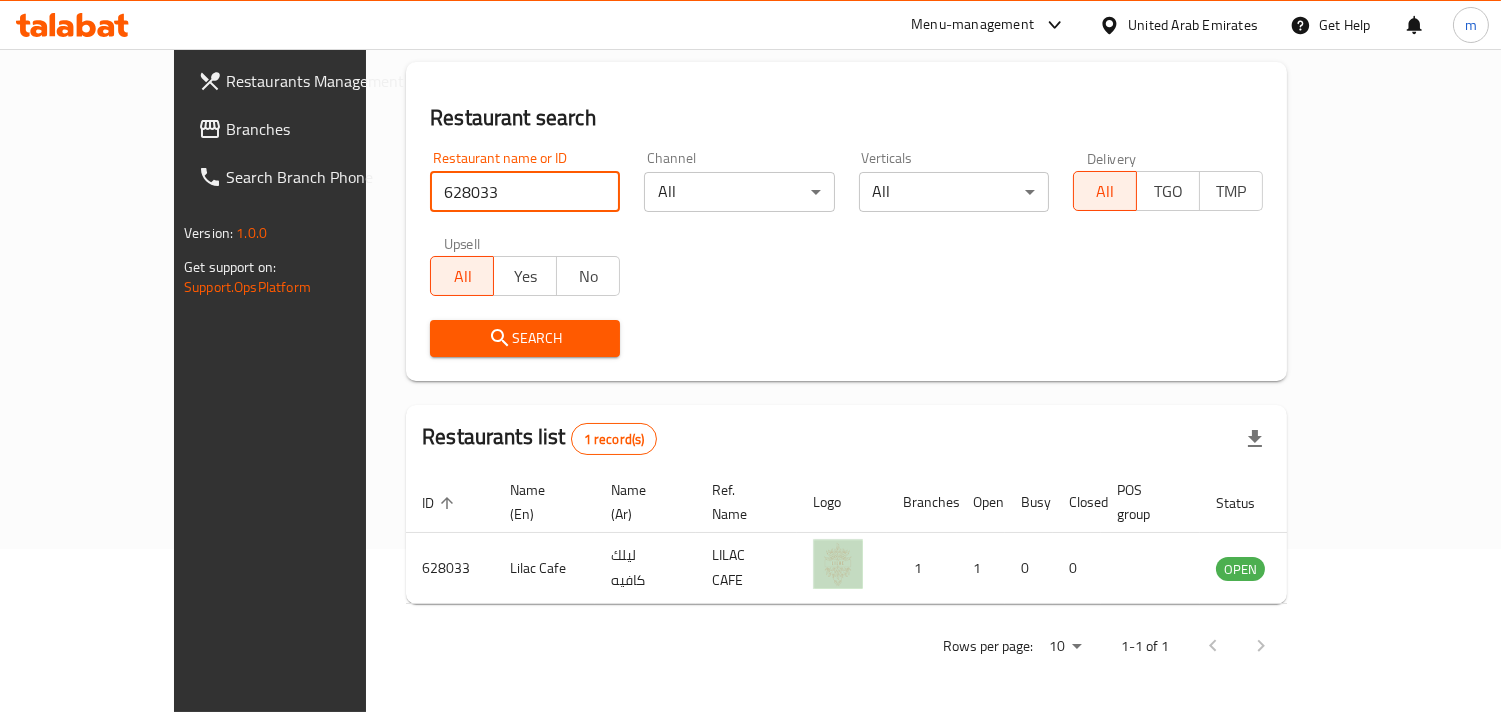 scroll, scrollTop: 141, scrollLeft: 0, axis: vertical 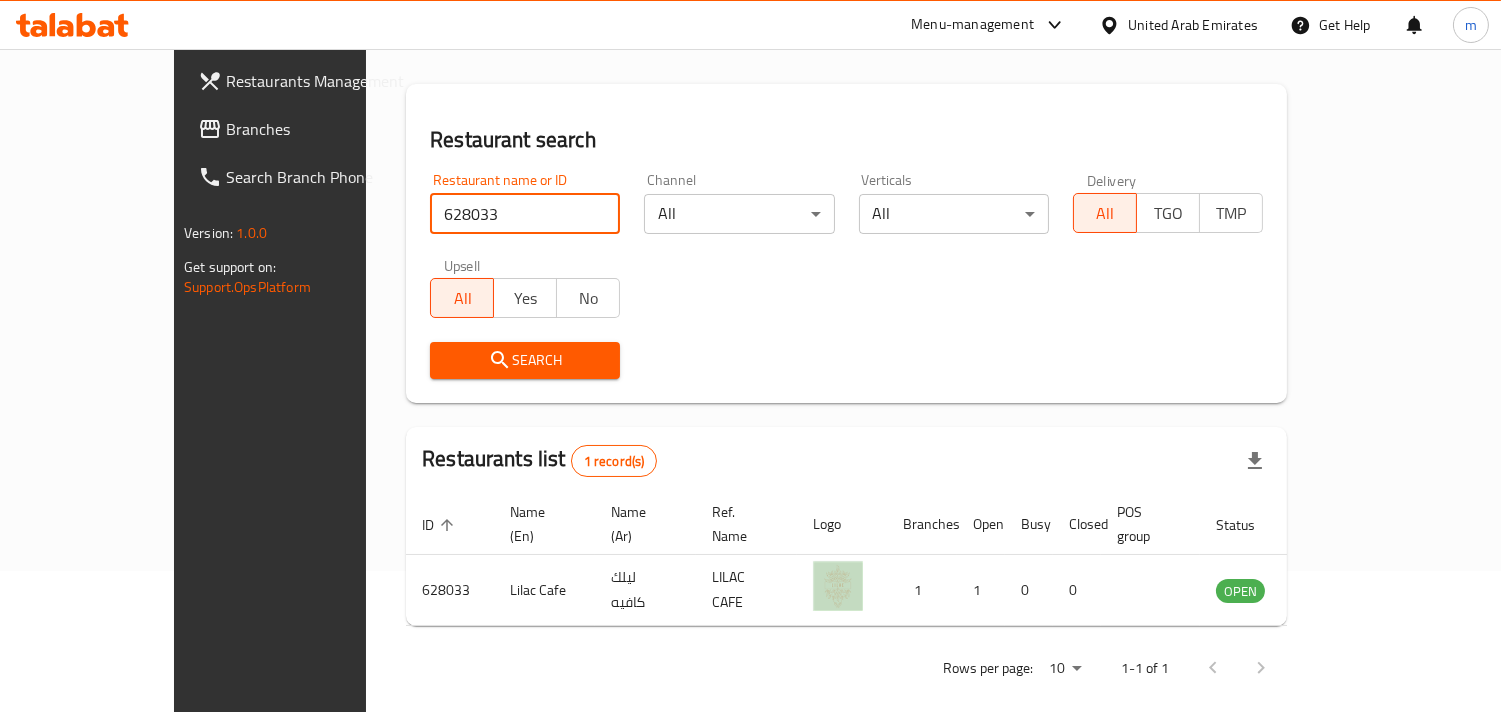 click on "United Arab Emirates" at bounding box center [1193, 25] 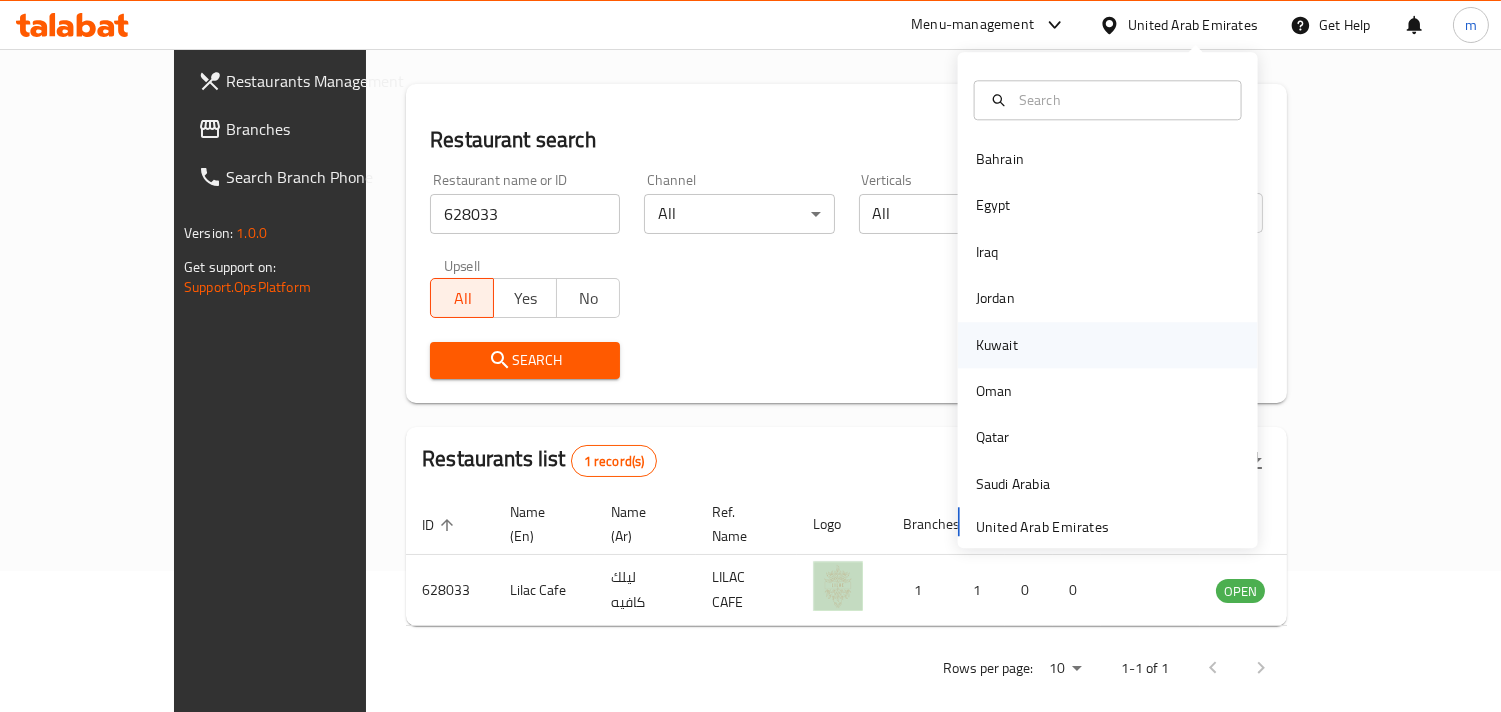 click on "Kuwait" at bounding box center [997, 345] 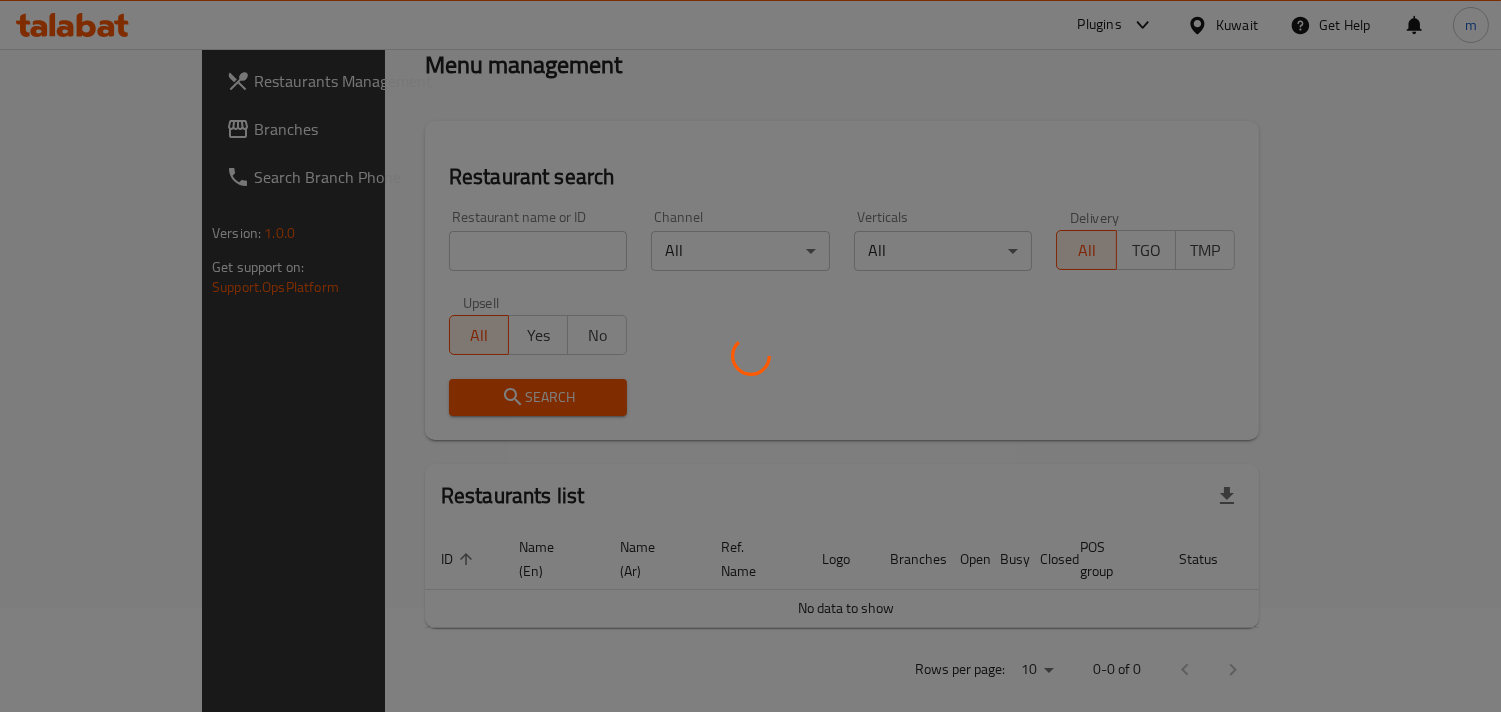 scroll, scrollTop: 141, scrollLeft: 0, axis: vertical 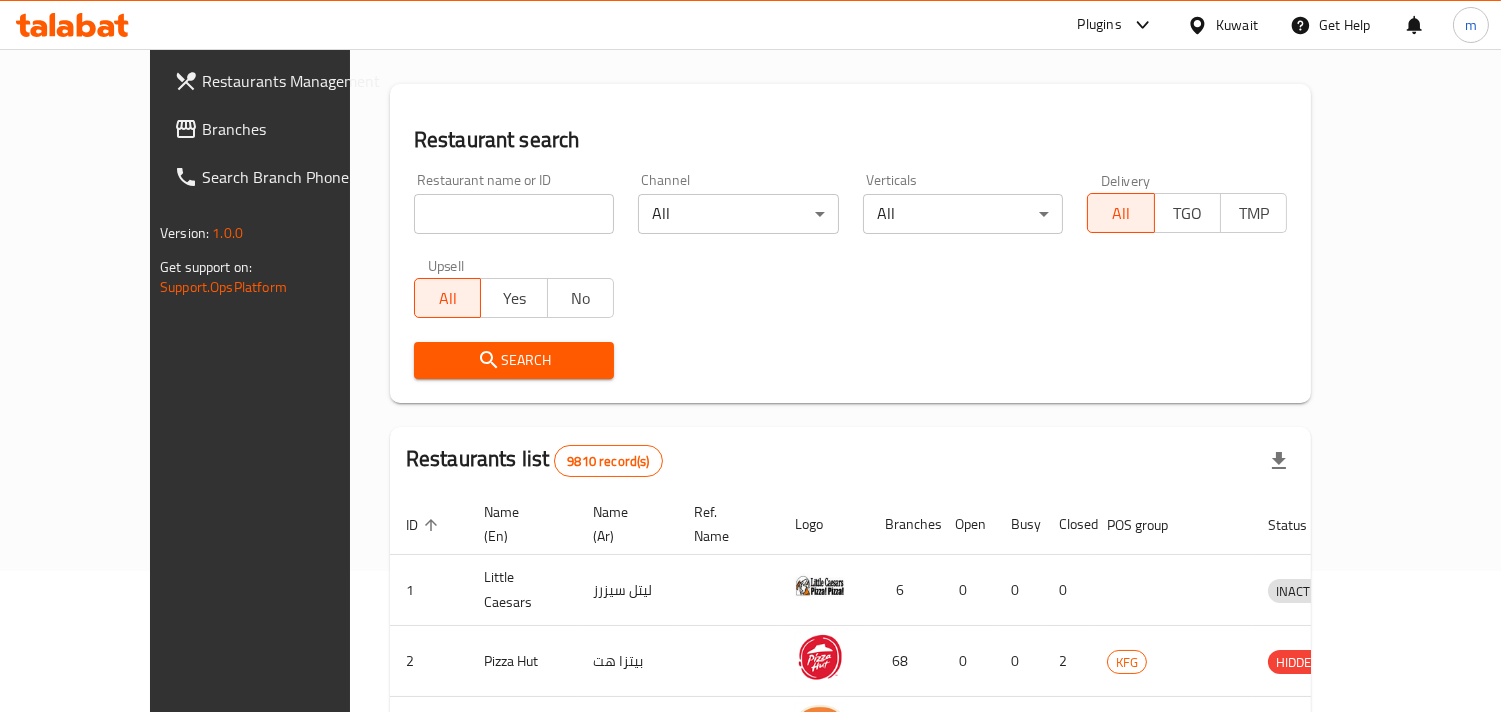 click on "Branches" at bounding box center [293, 129] 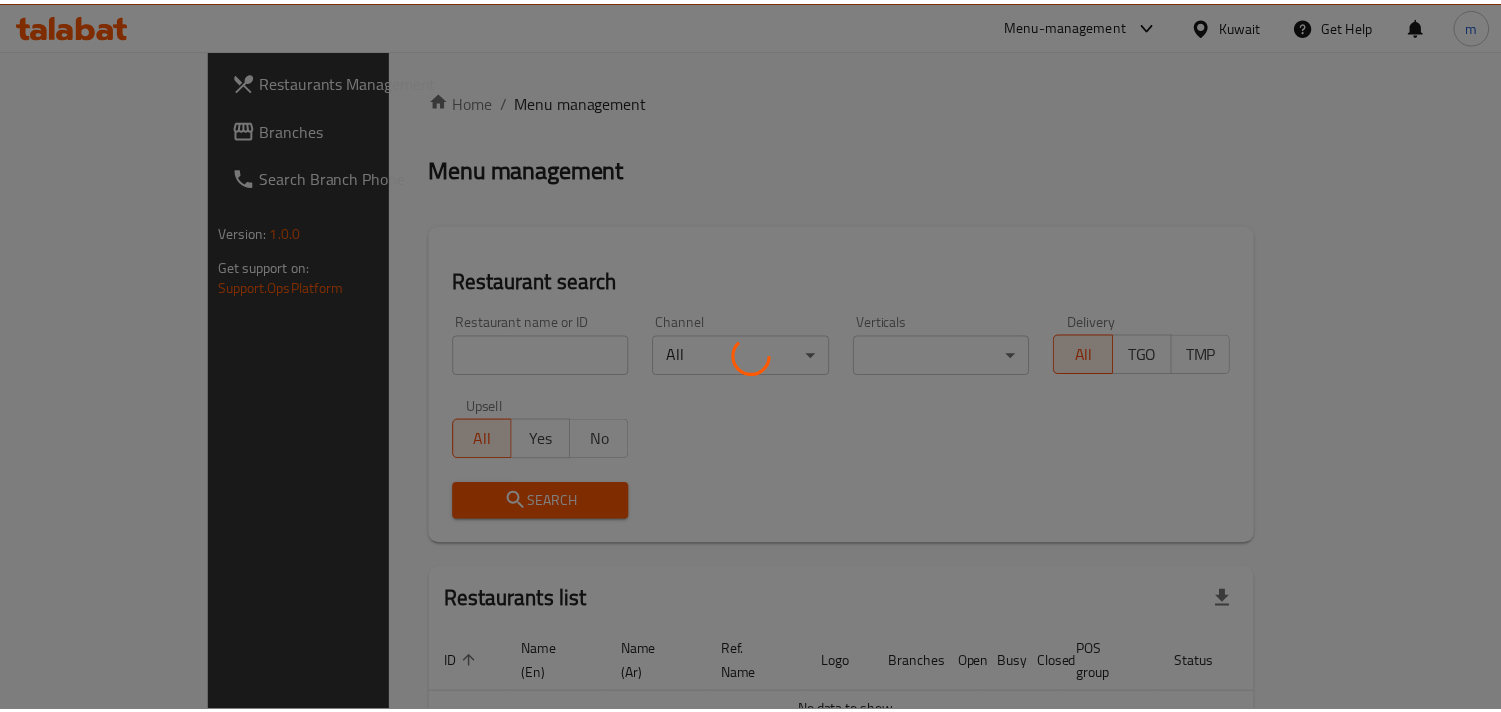 scroll, scrollTop: 0, scrollLeft: 0, axis: both 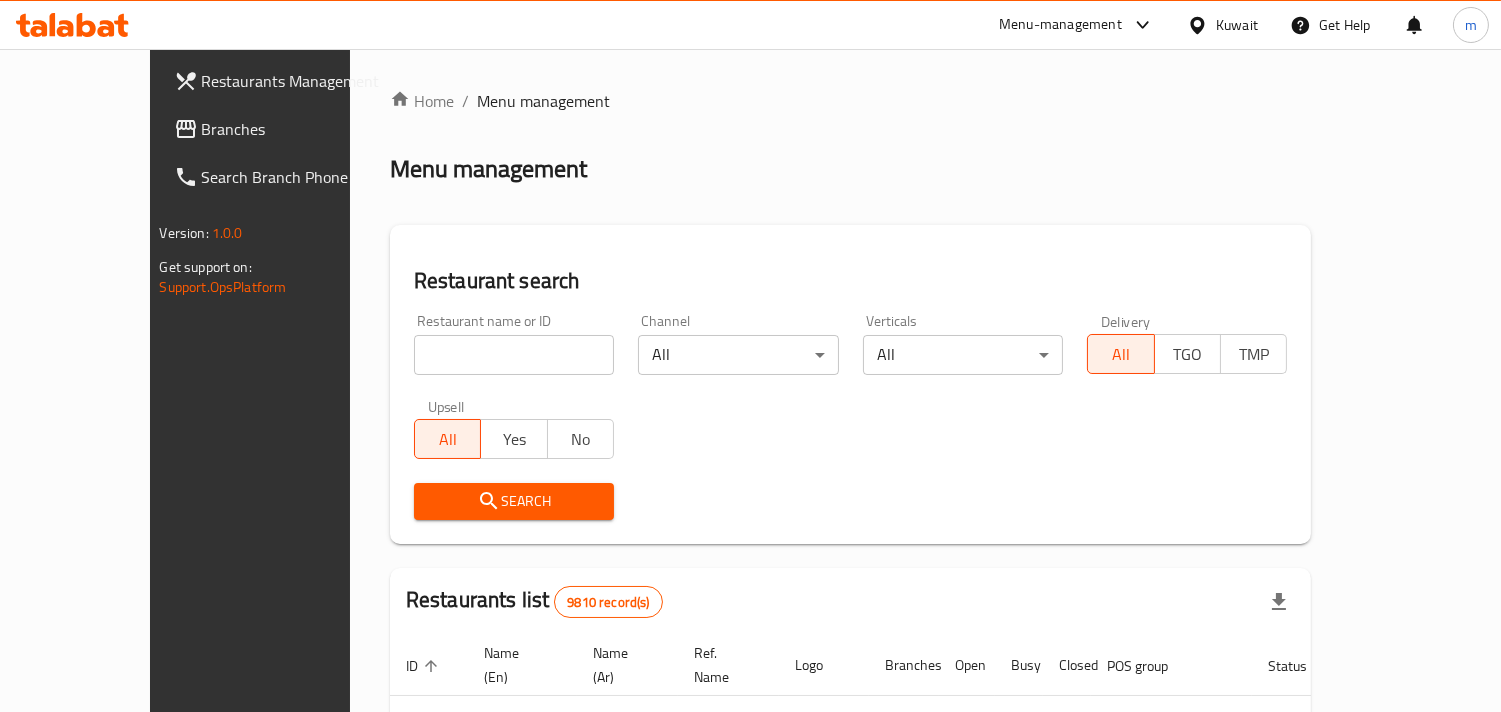 click at bounding box center (514, 355) 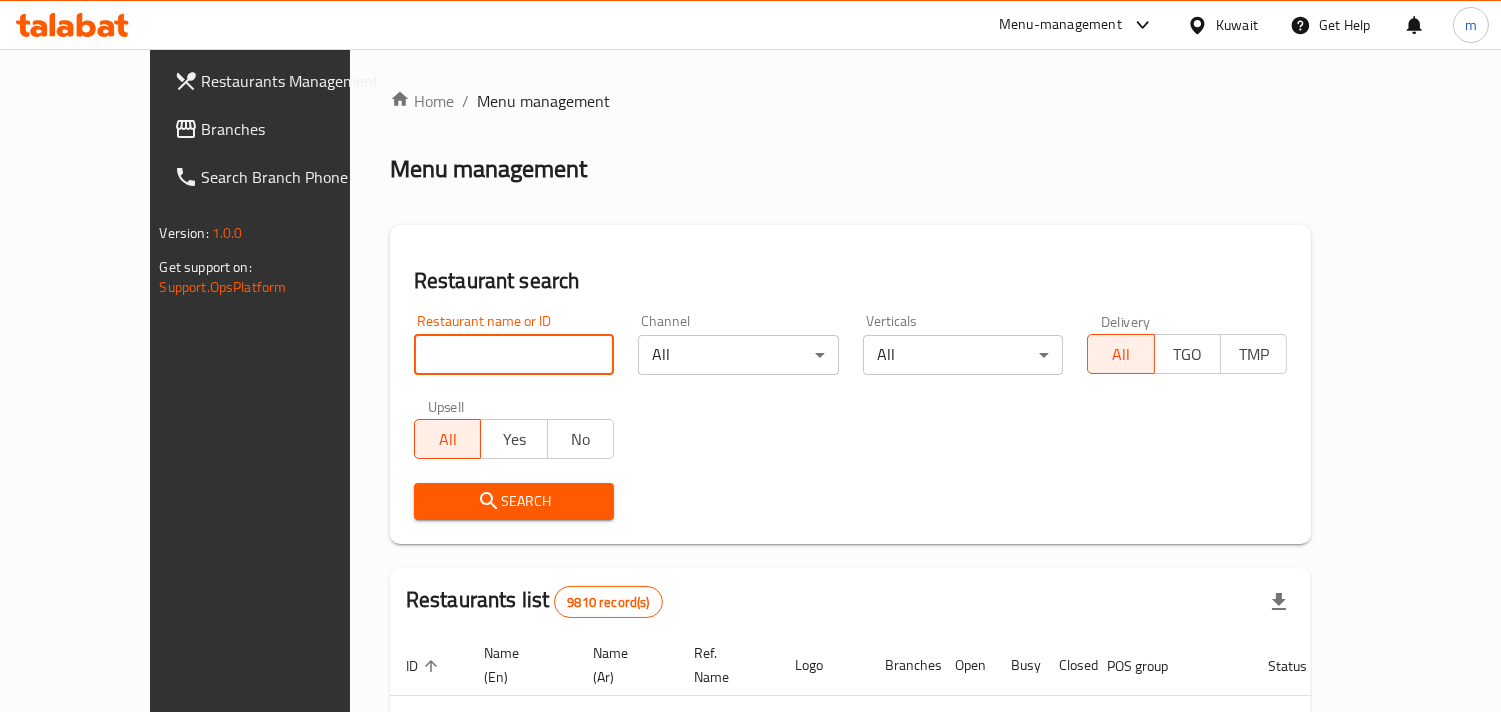 paste on "642305" 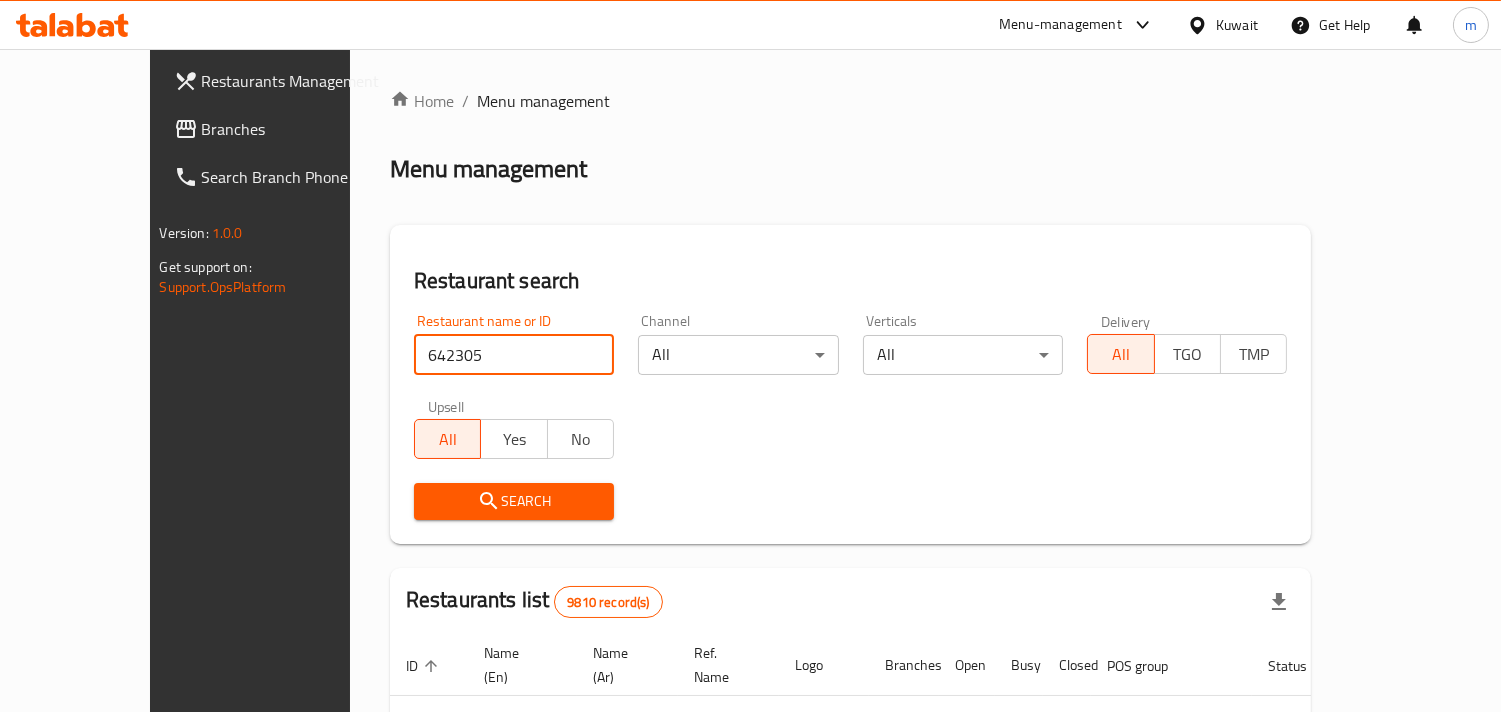 type on "642305" 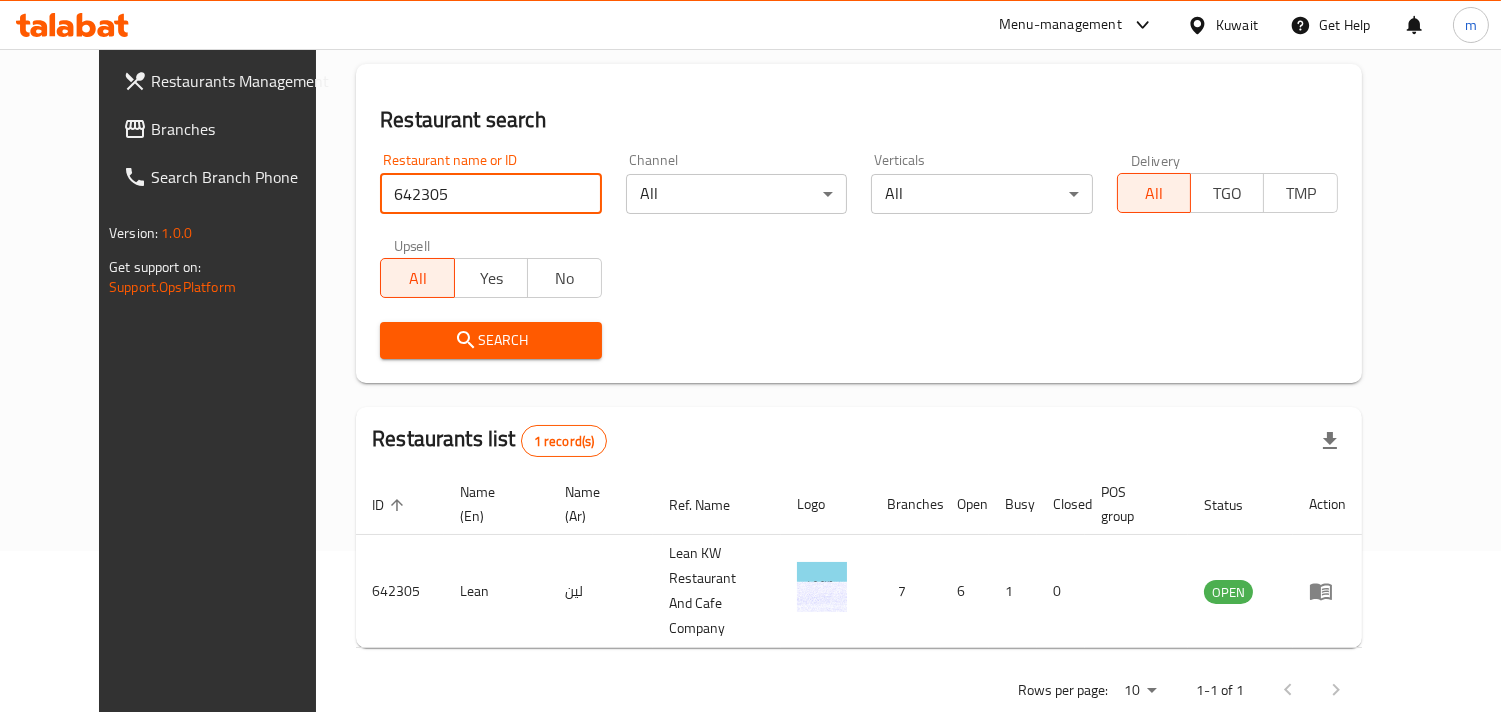 scroll, scrollTop: 163, scrollLeft: 0, axis: vertical 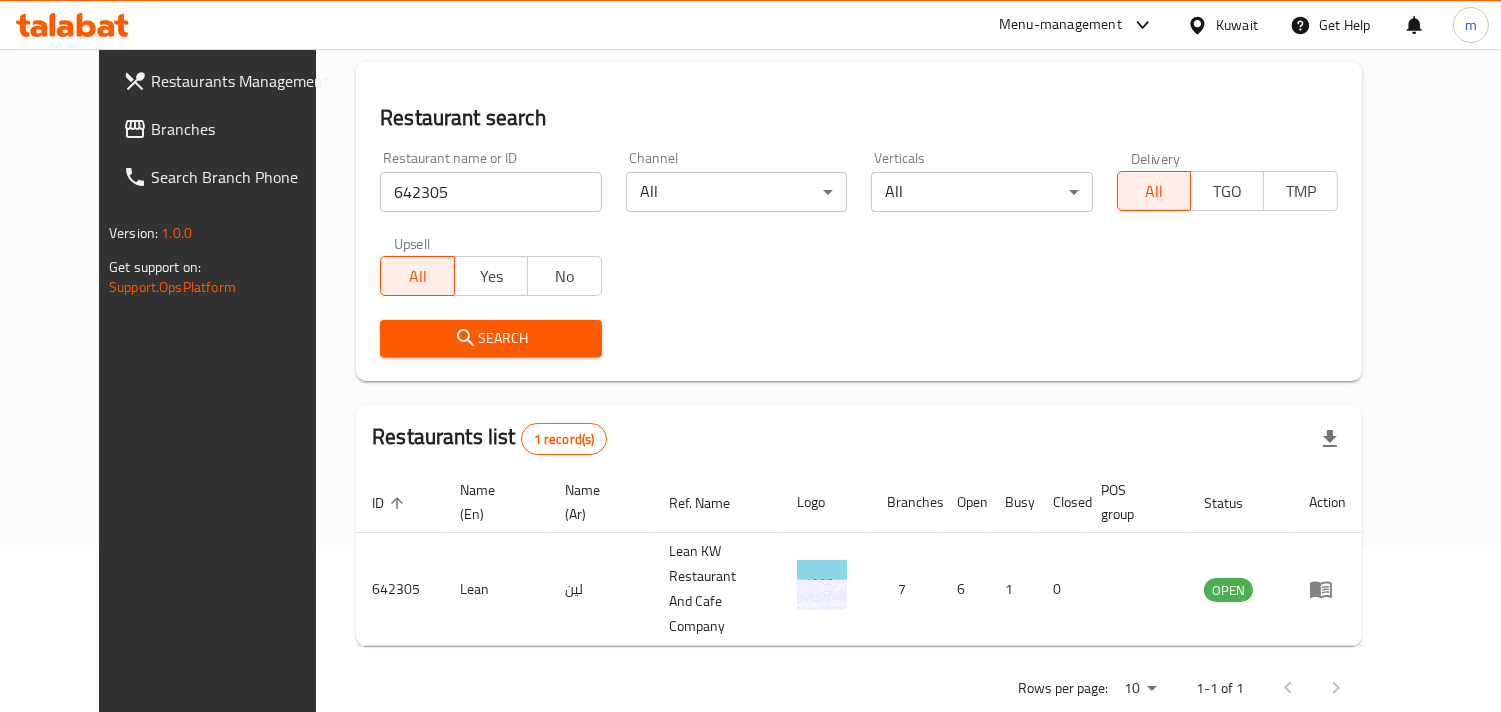 click at bounding box center (1201, 25) 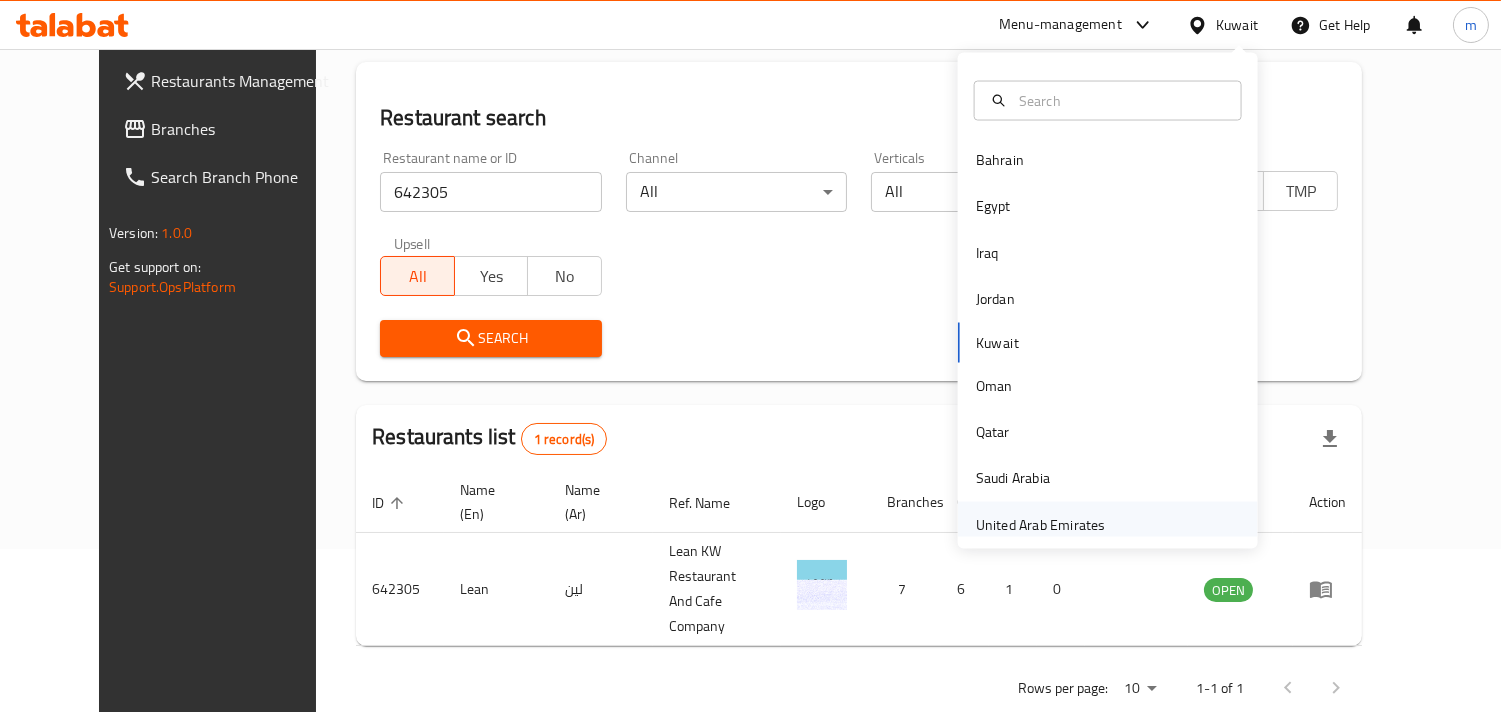 click on "United Arab Emirates" at bounding box center [1041, 524] 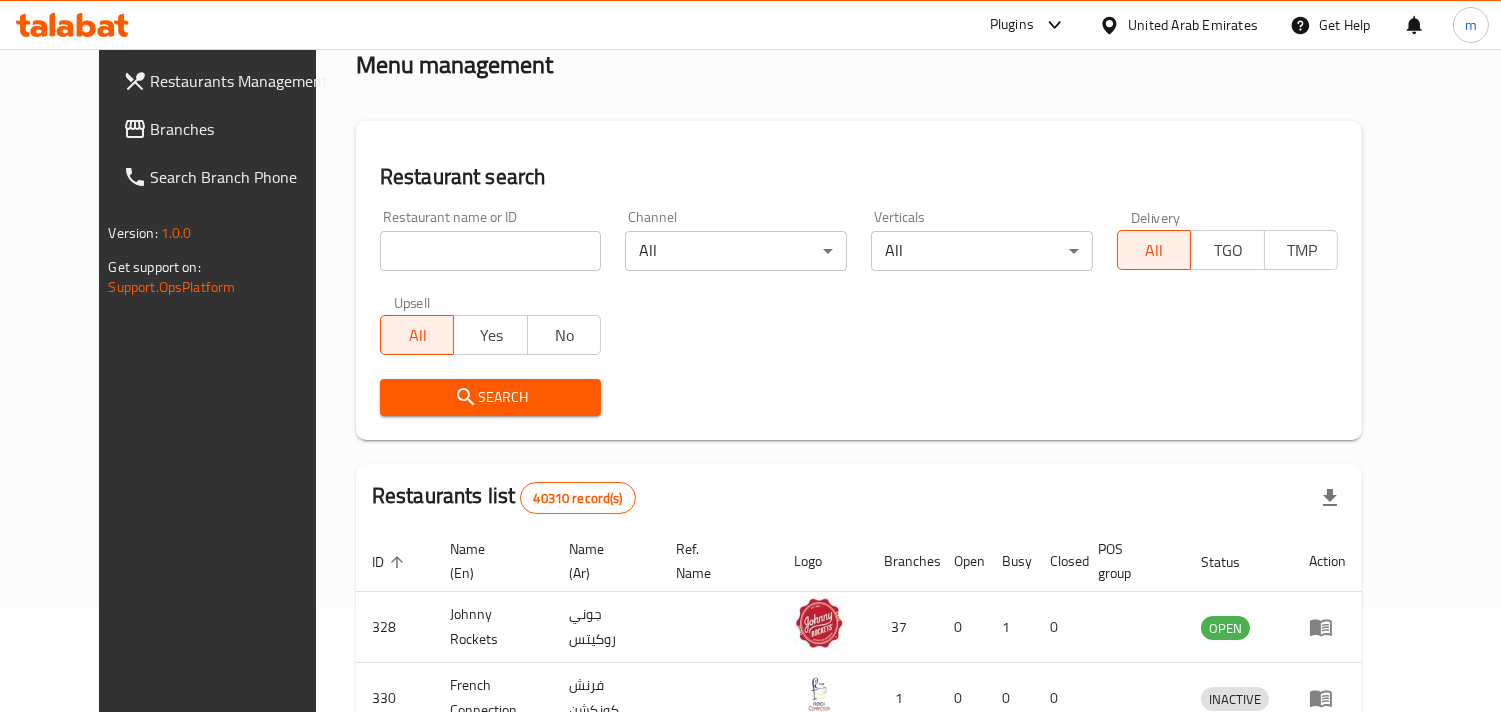 scroll, scrollTop: 163, scrollLeft: 0, axis: vertical 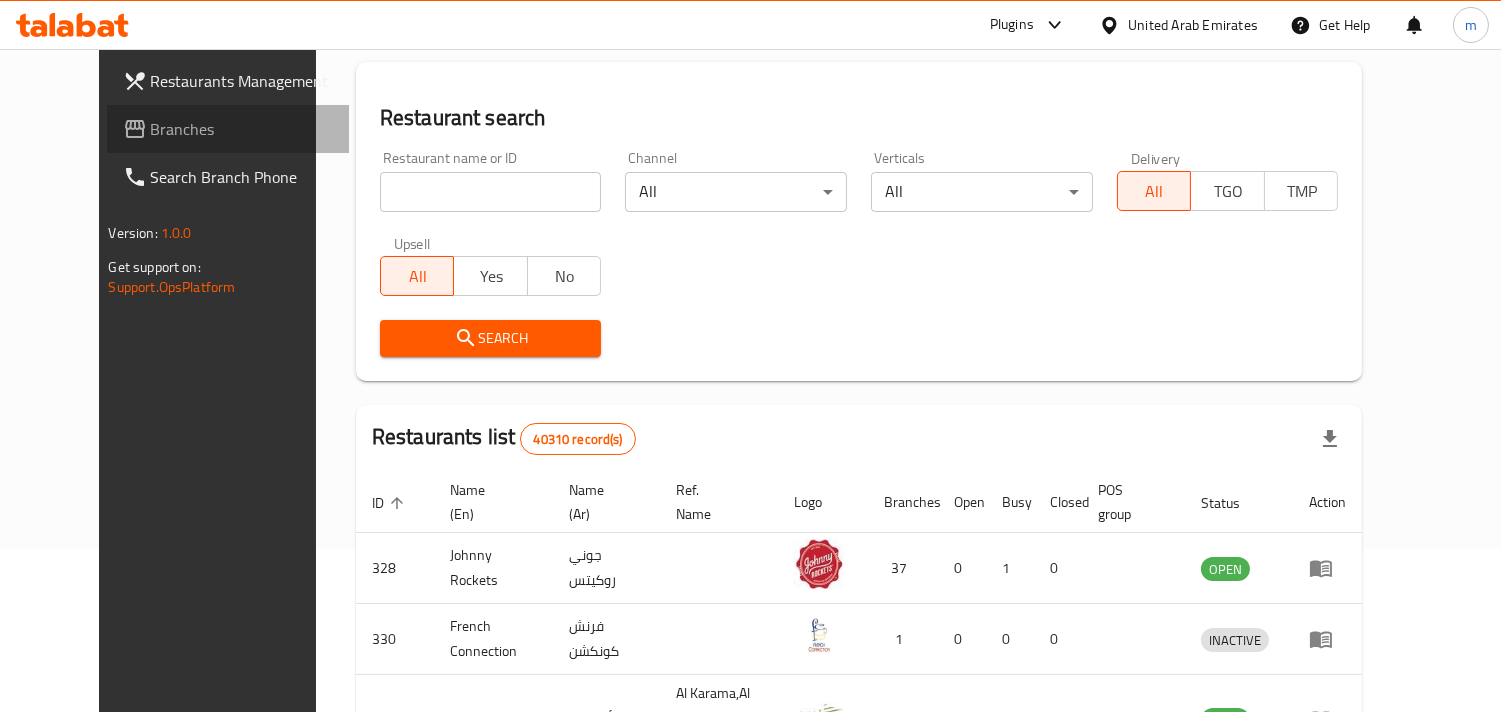 click on "Branches" at bounding box center [242, 129] 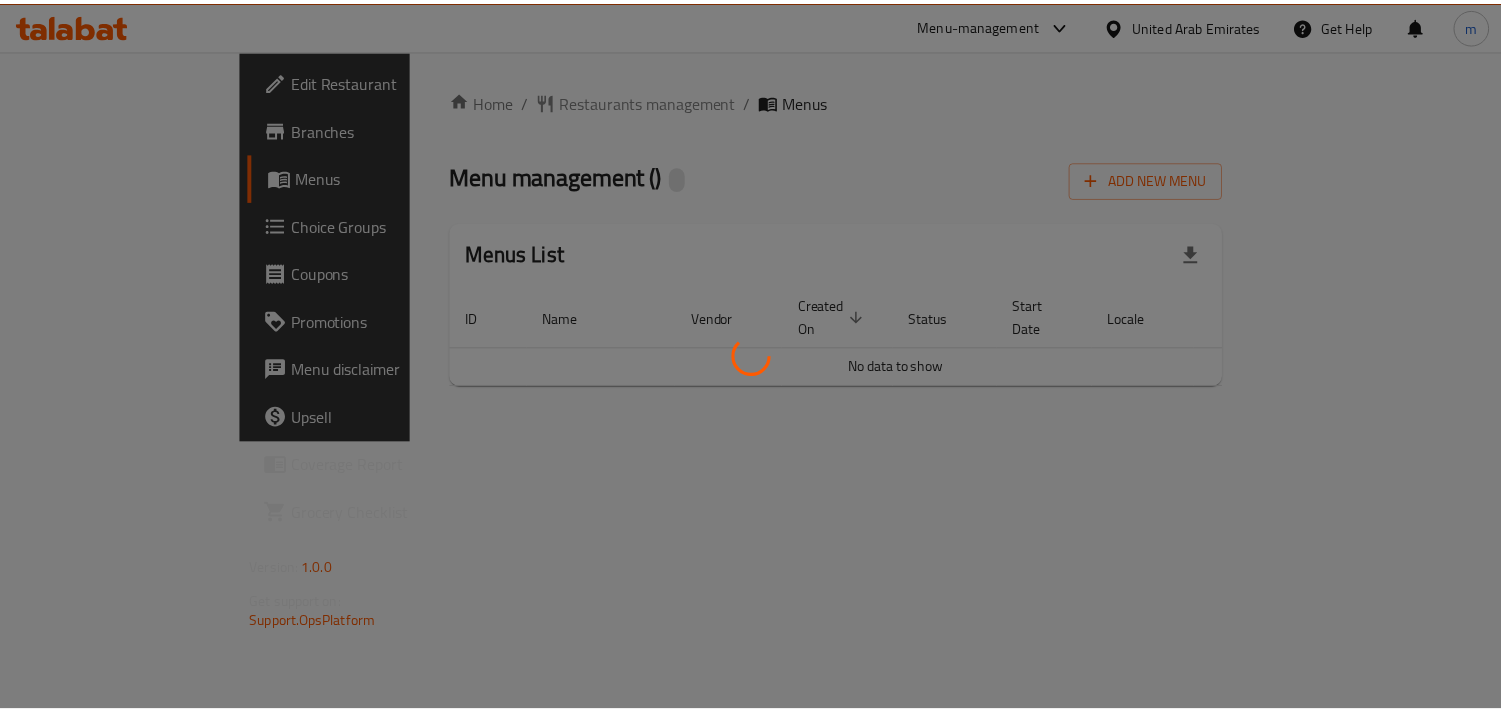 scroll, scrollTop: 0, scrollLeft: 0, axis: both 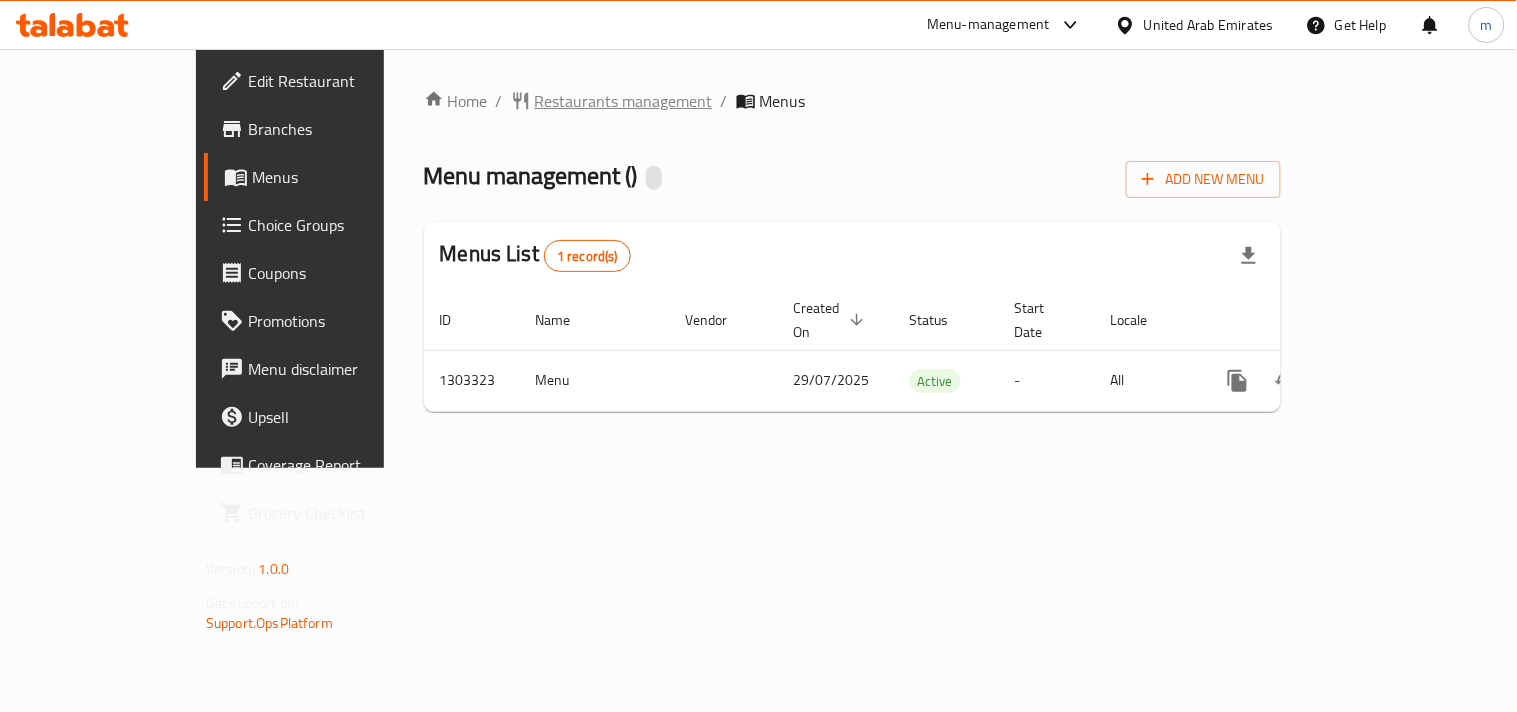 click on "Restaurants management" at bounding box center (624, 101) 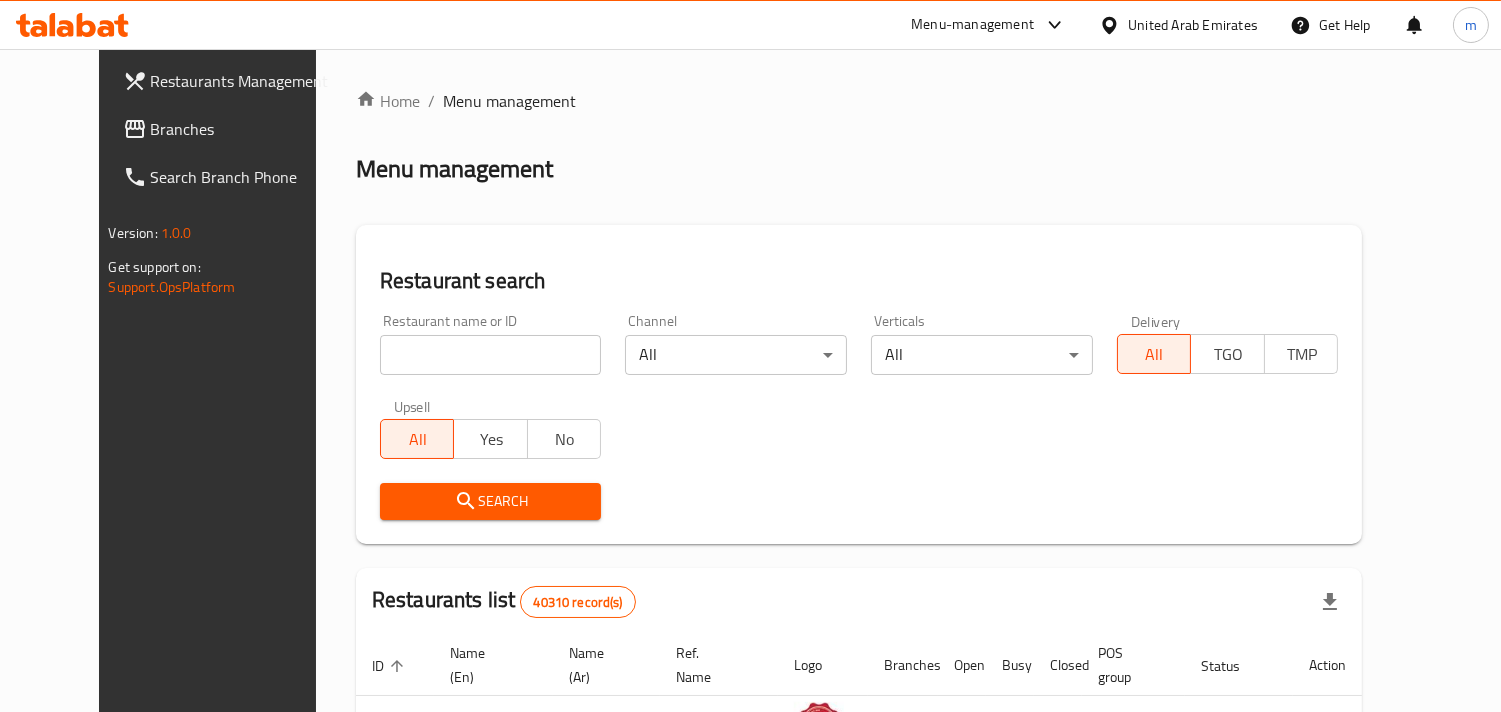 click at bounding box center (491, 355) 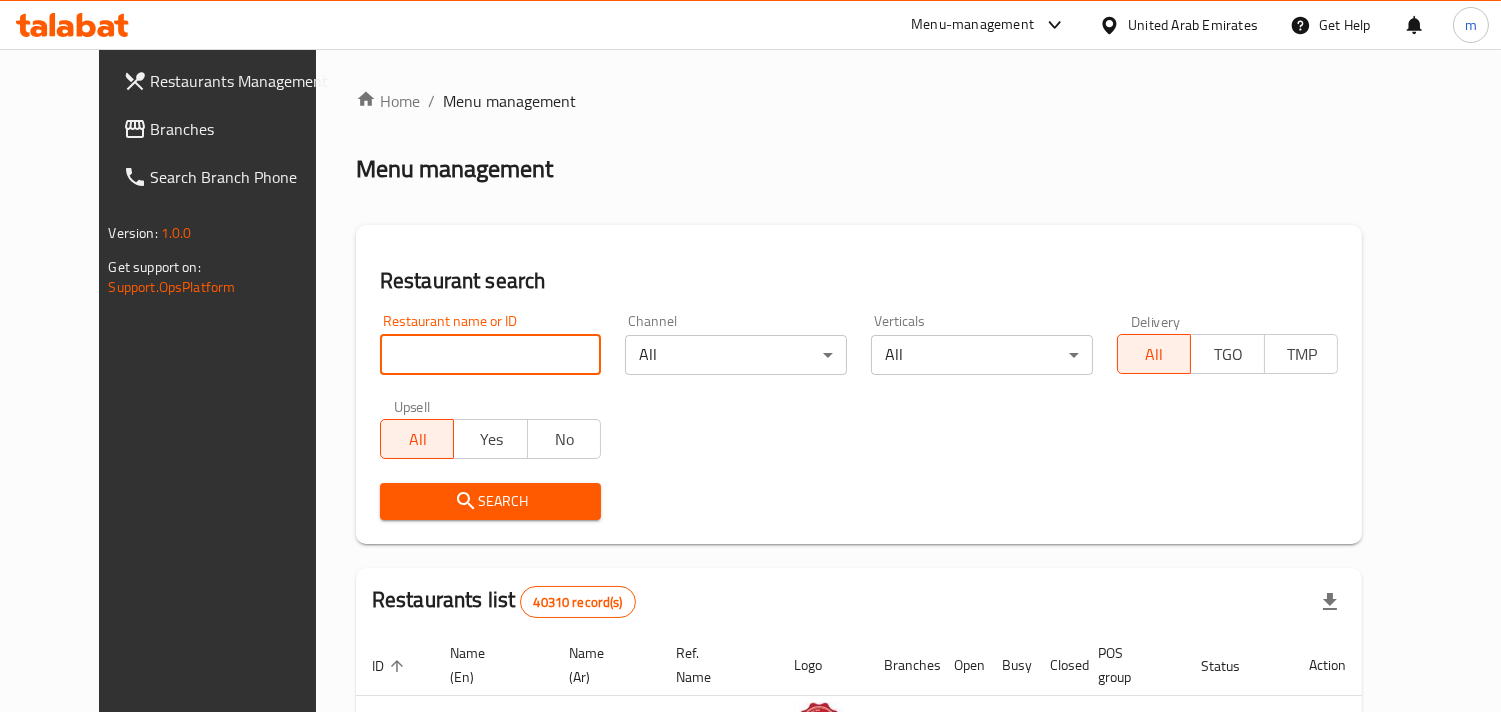 paste on "702766" 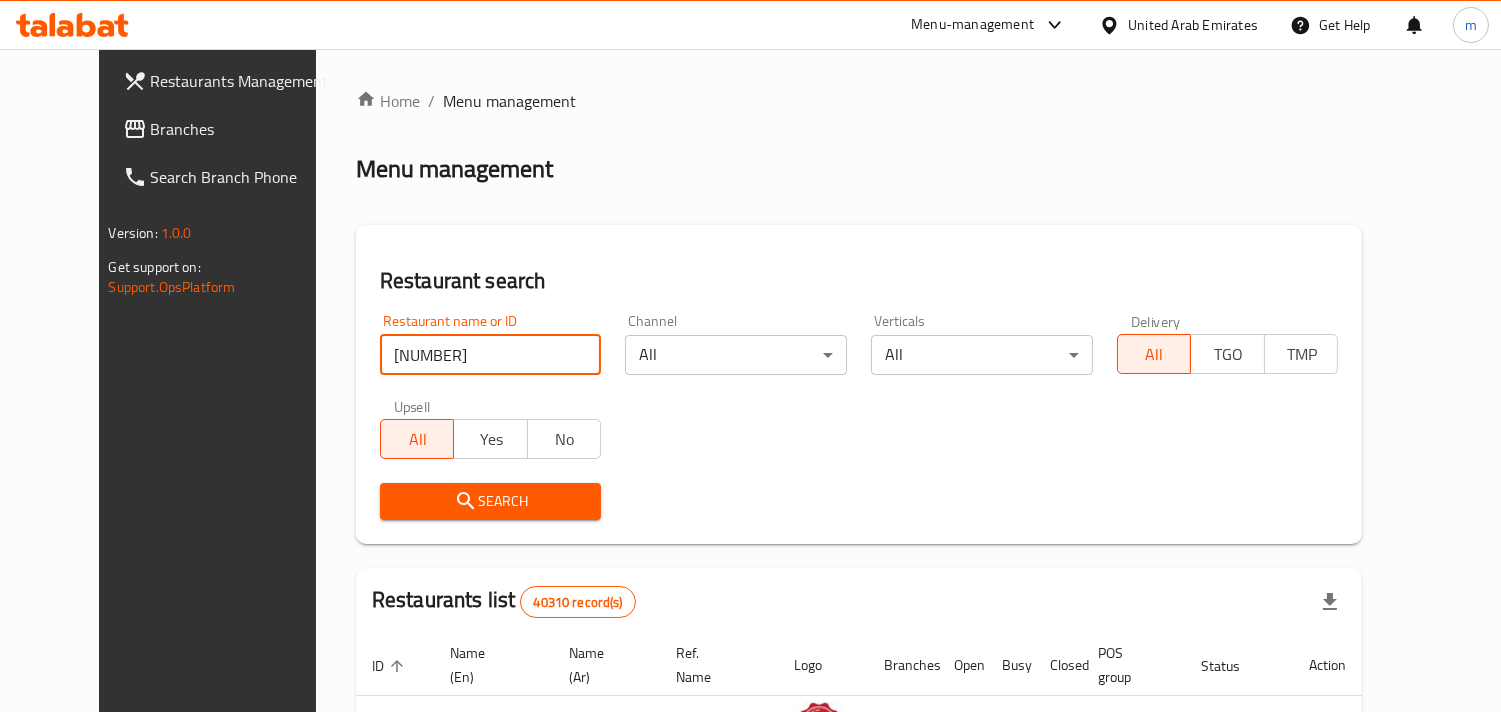 type on "702766" 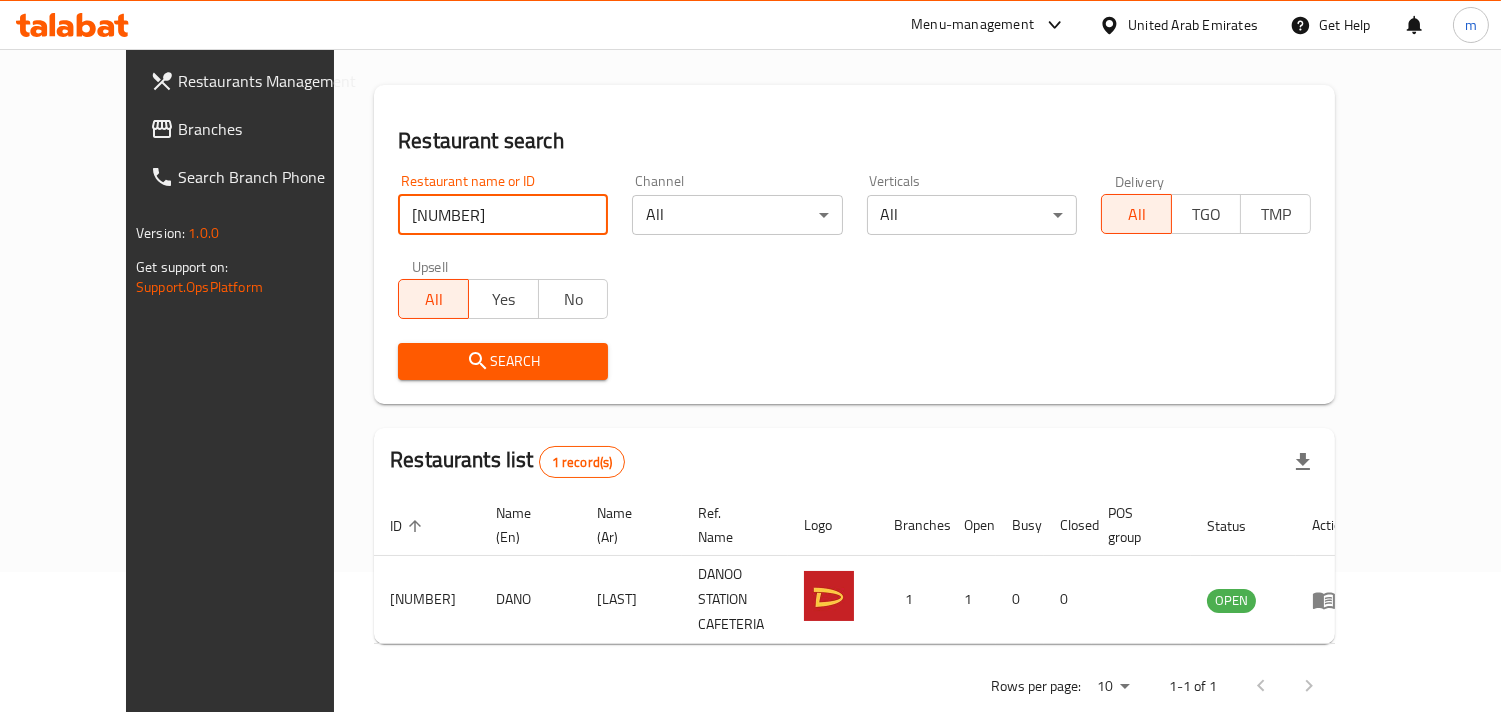scroll, scrollTop: 141, scrollLeft: 0, axis: vertical 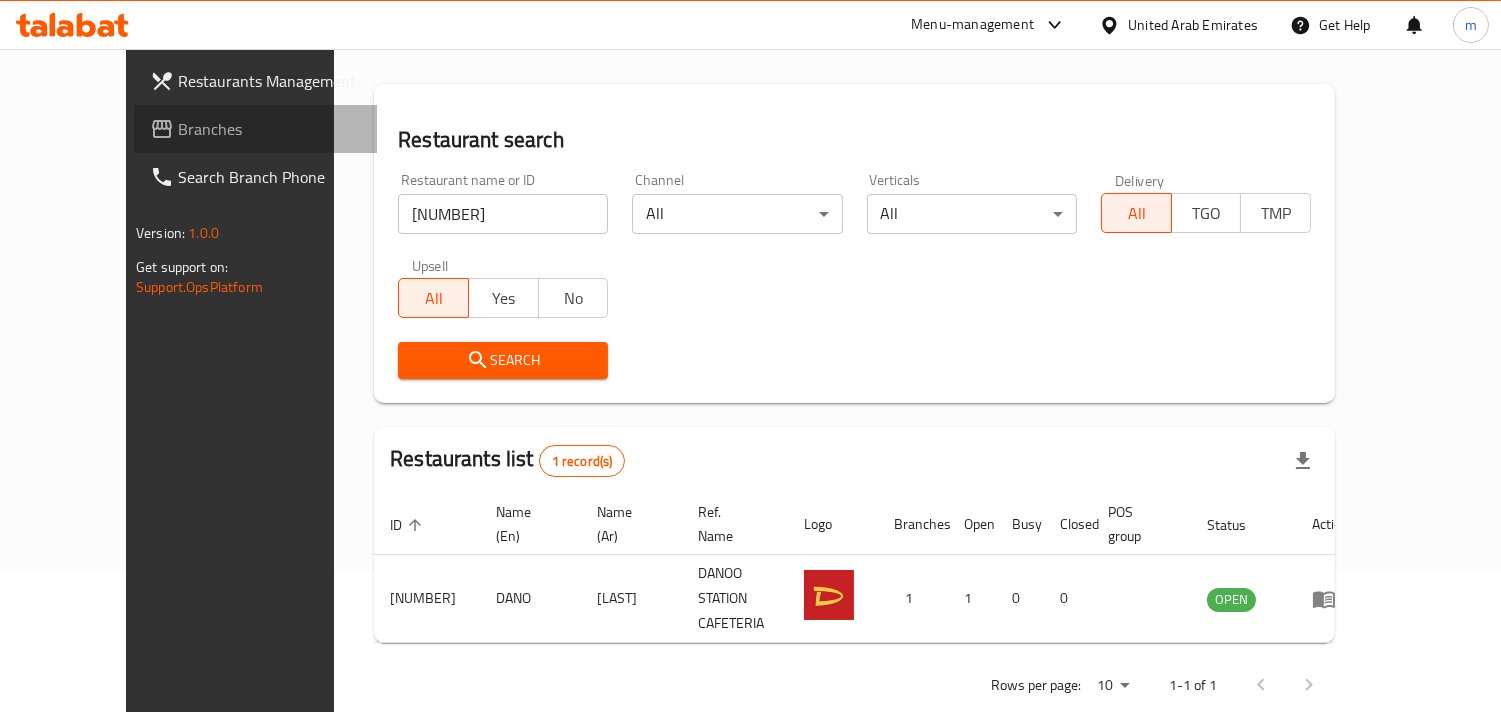 click on "Branches" at bounding box center (269, 129) 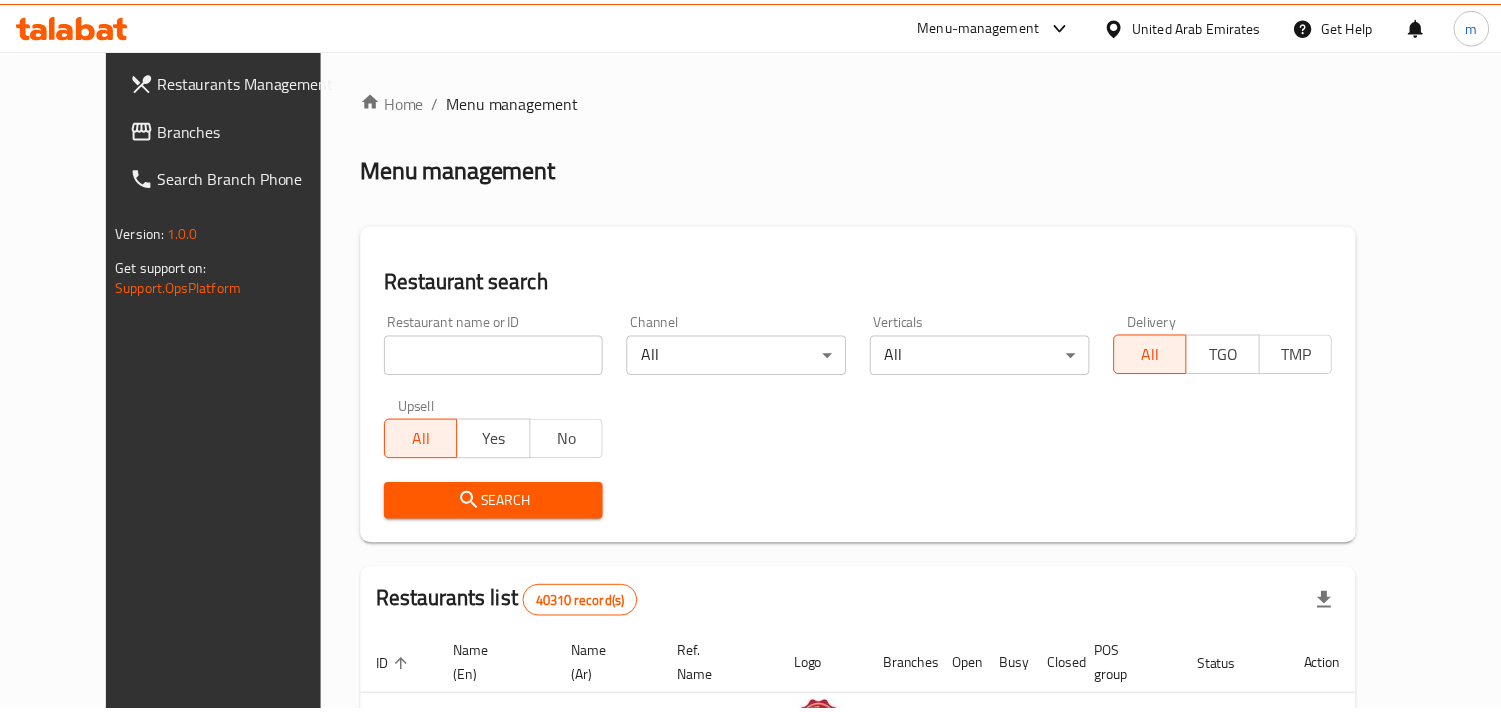 scroll, scrollTop: 0, scrollLeft: 0, axis: both 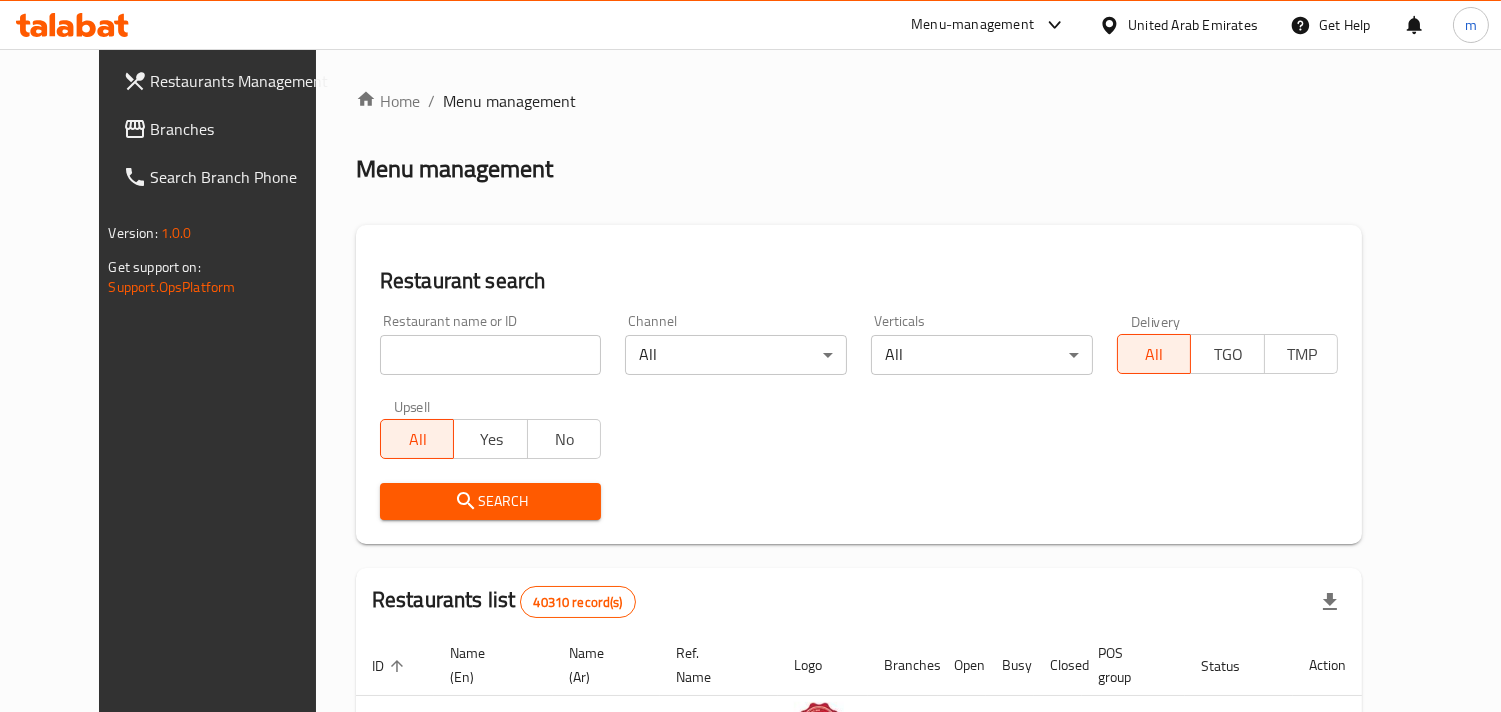 drag, startPoint x: 0, startPoint y: 0, endPoint x: 452, endPoint y: 350, distance: 571.6677 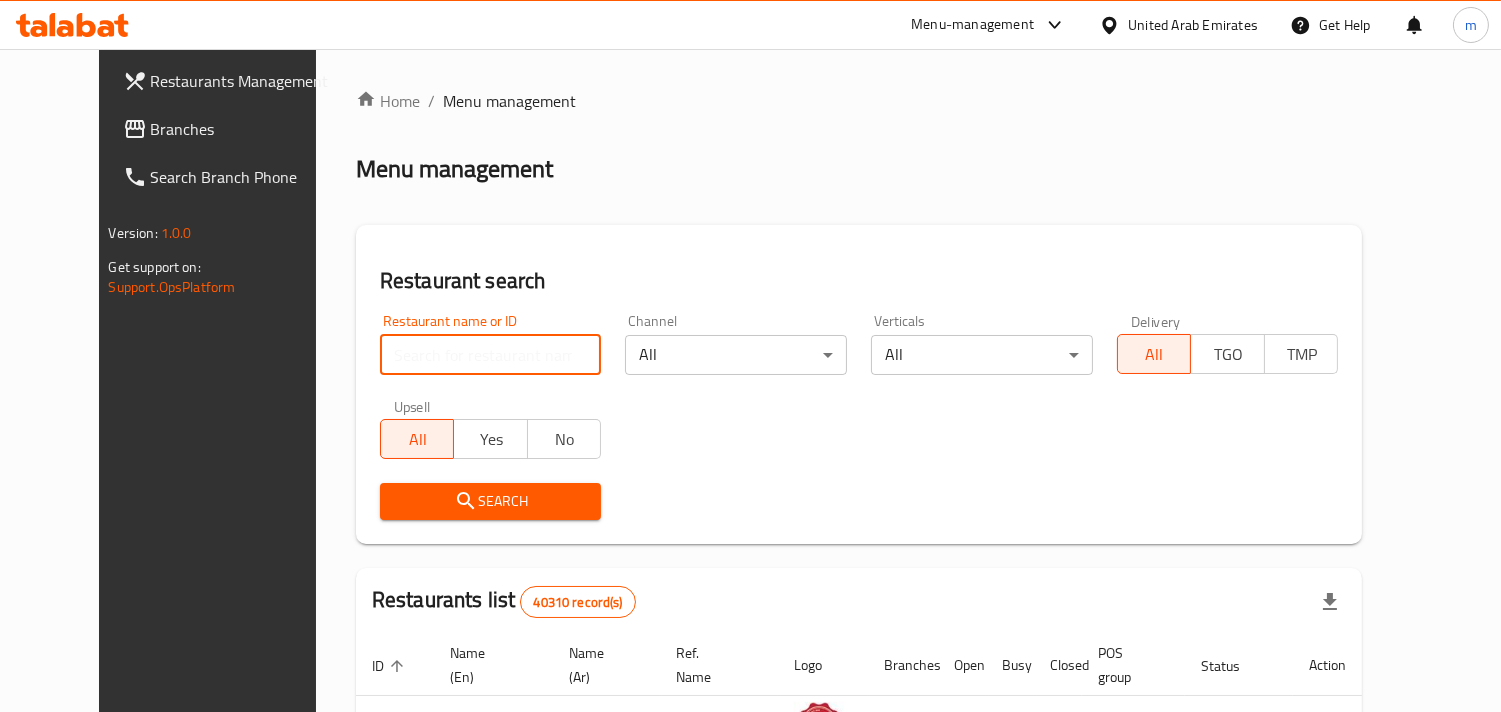 paste on "701866" 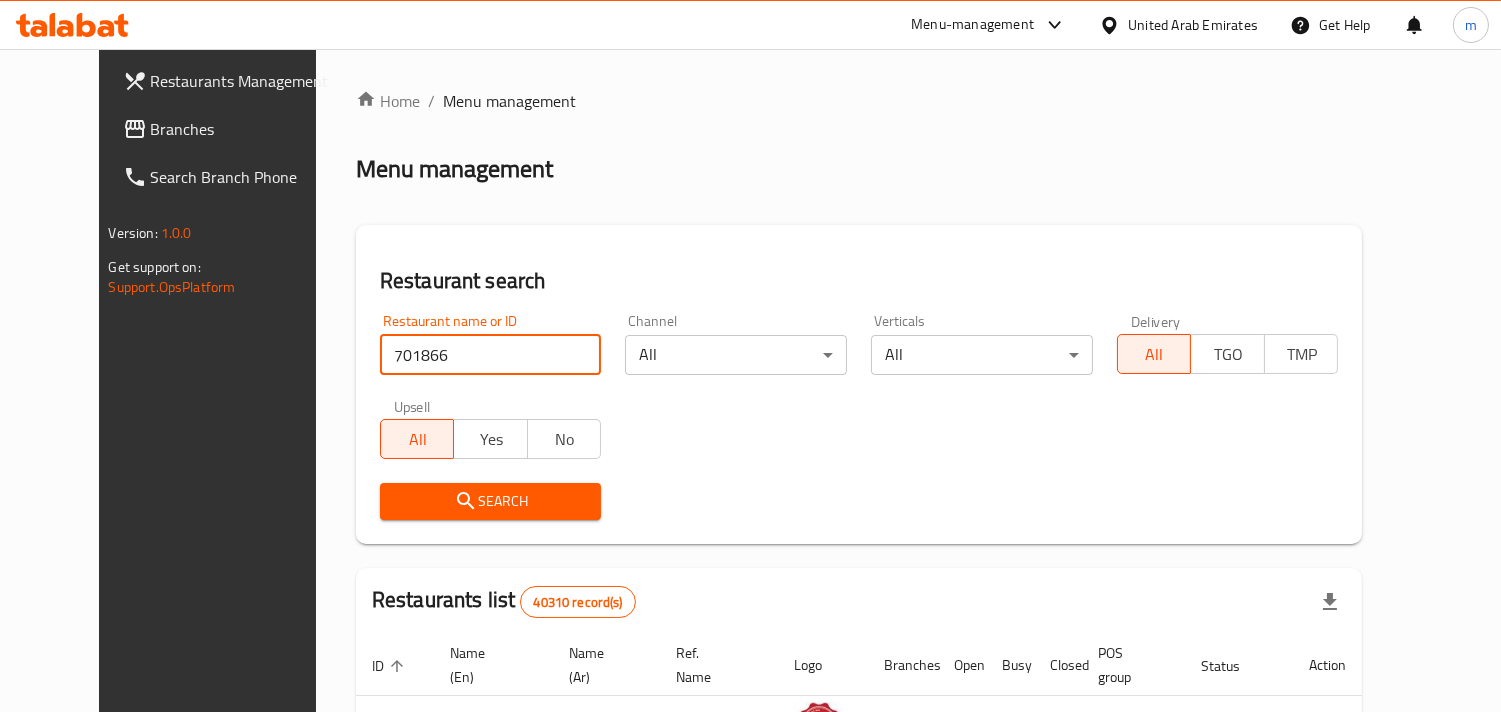type on "701866" 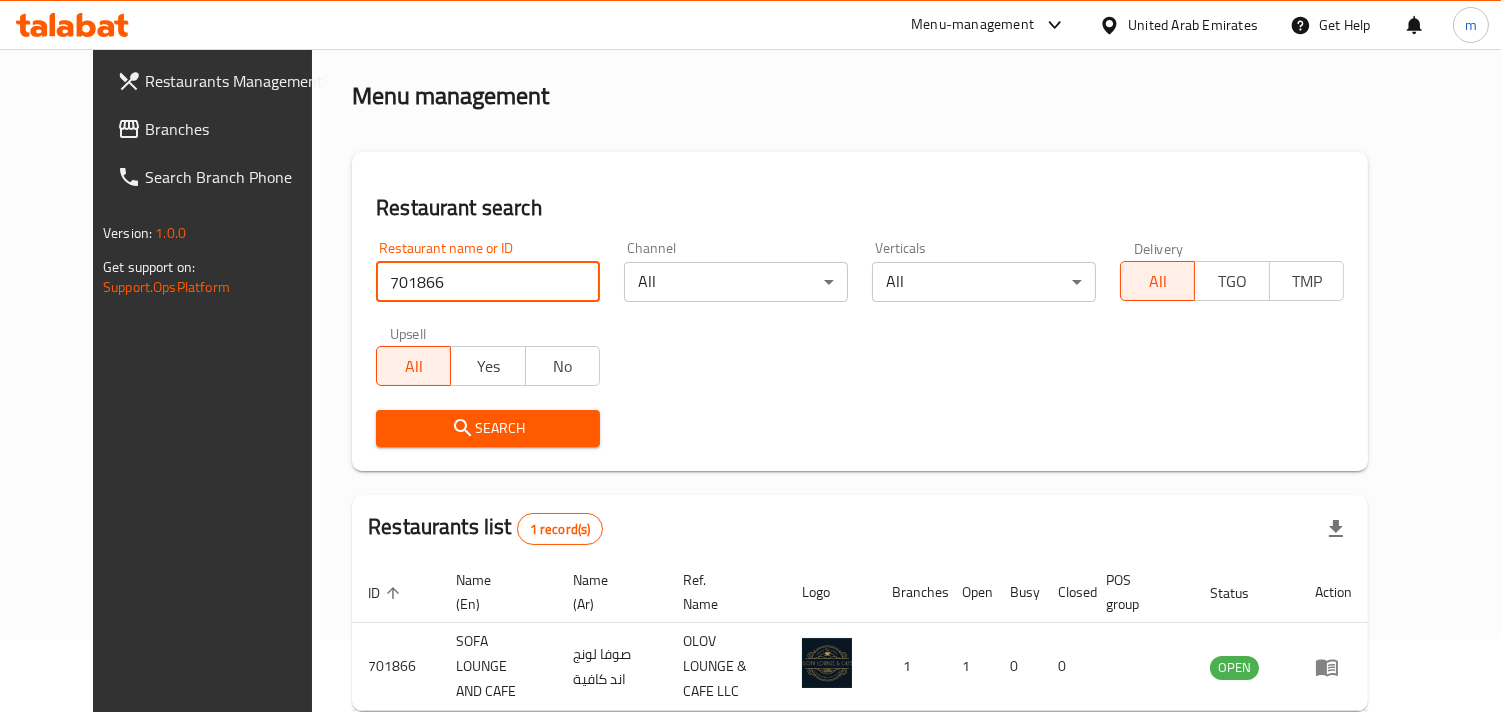 scroll, scrollTop: 163, scrollLeft: 0, axis: vertical 